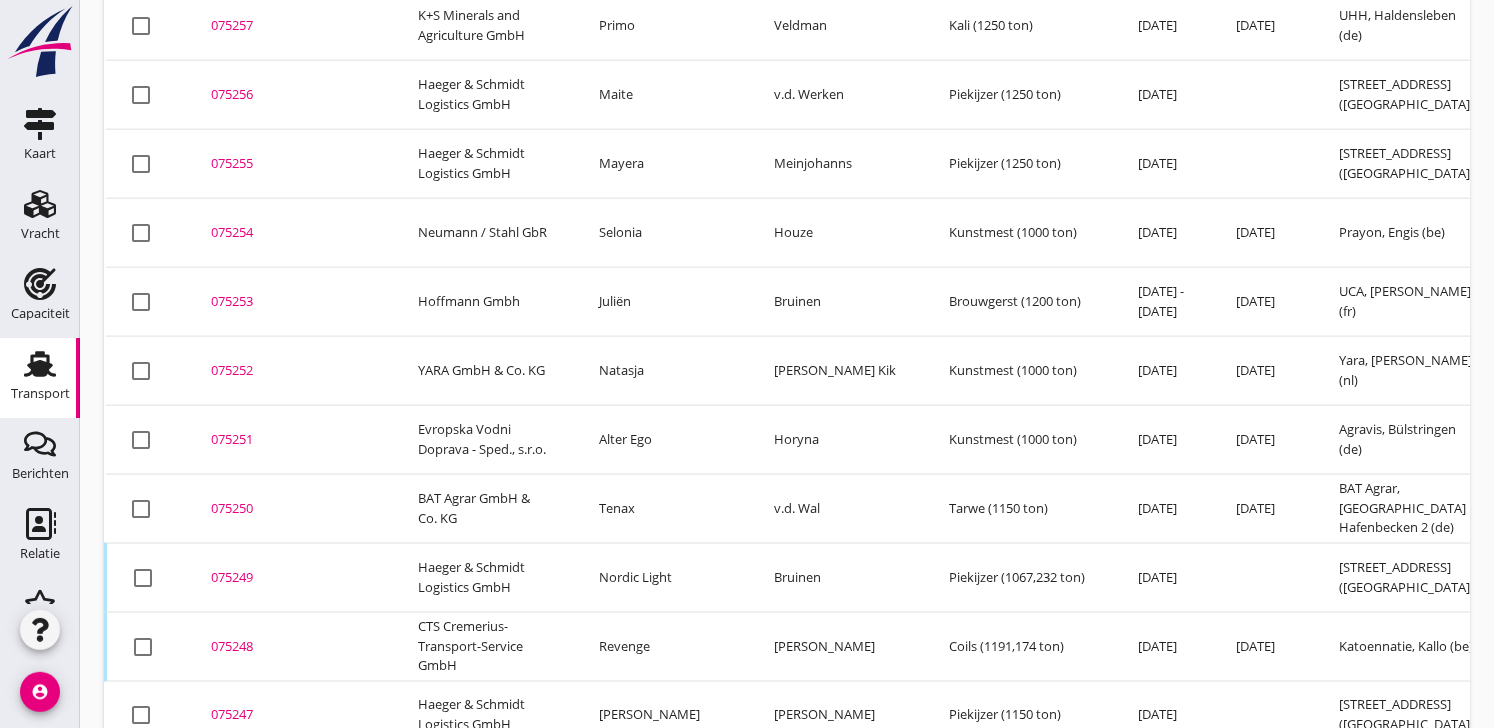 scroll, scrollTop: 1187, scrollLeft: 0, axis: vertical 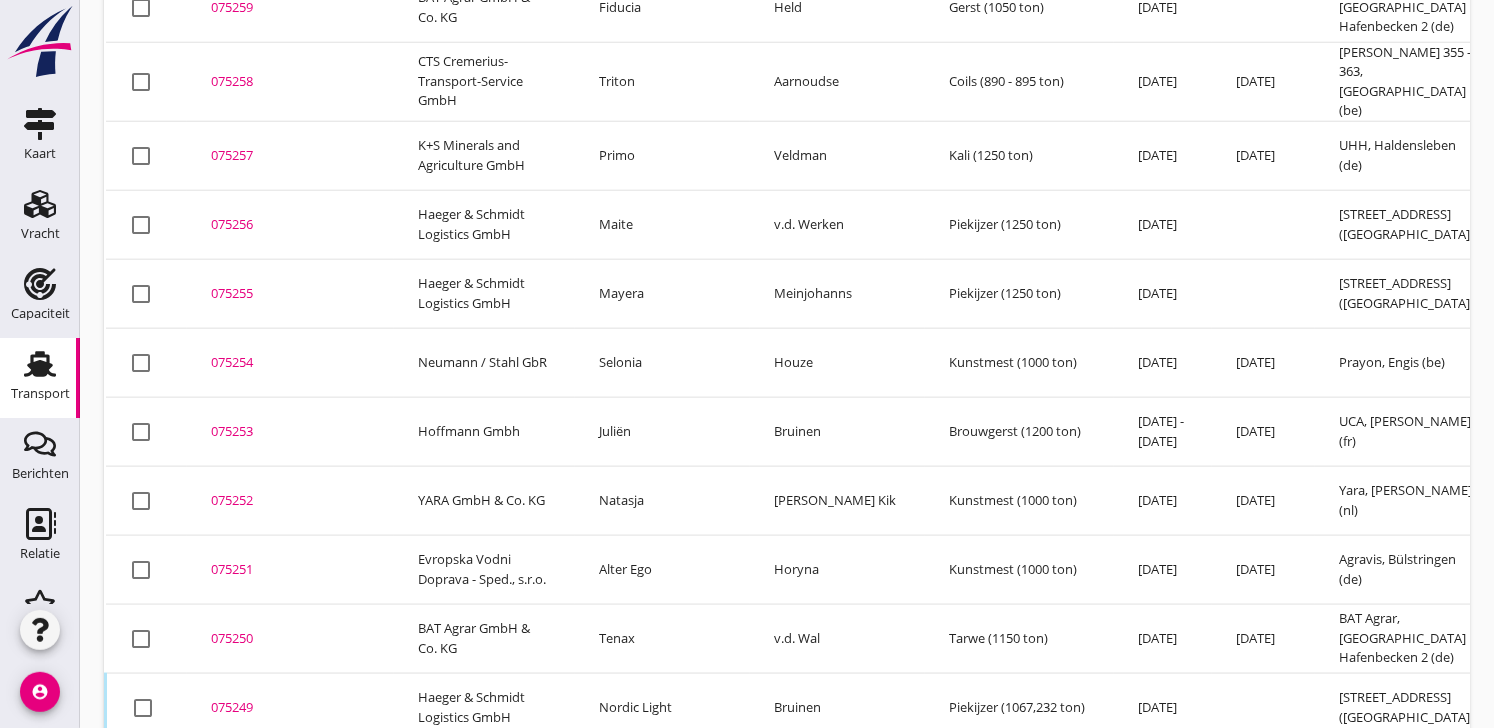 drag, startPoint x: 213, startPoint y: 549, endPoint x: 231, endPoint y: 531, distance: 25.455845 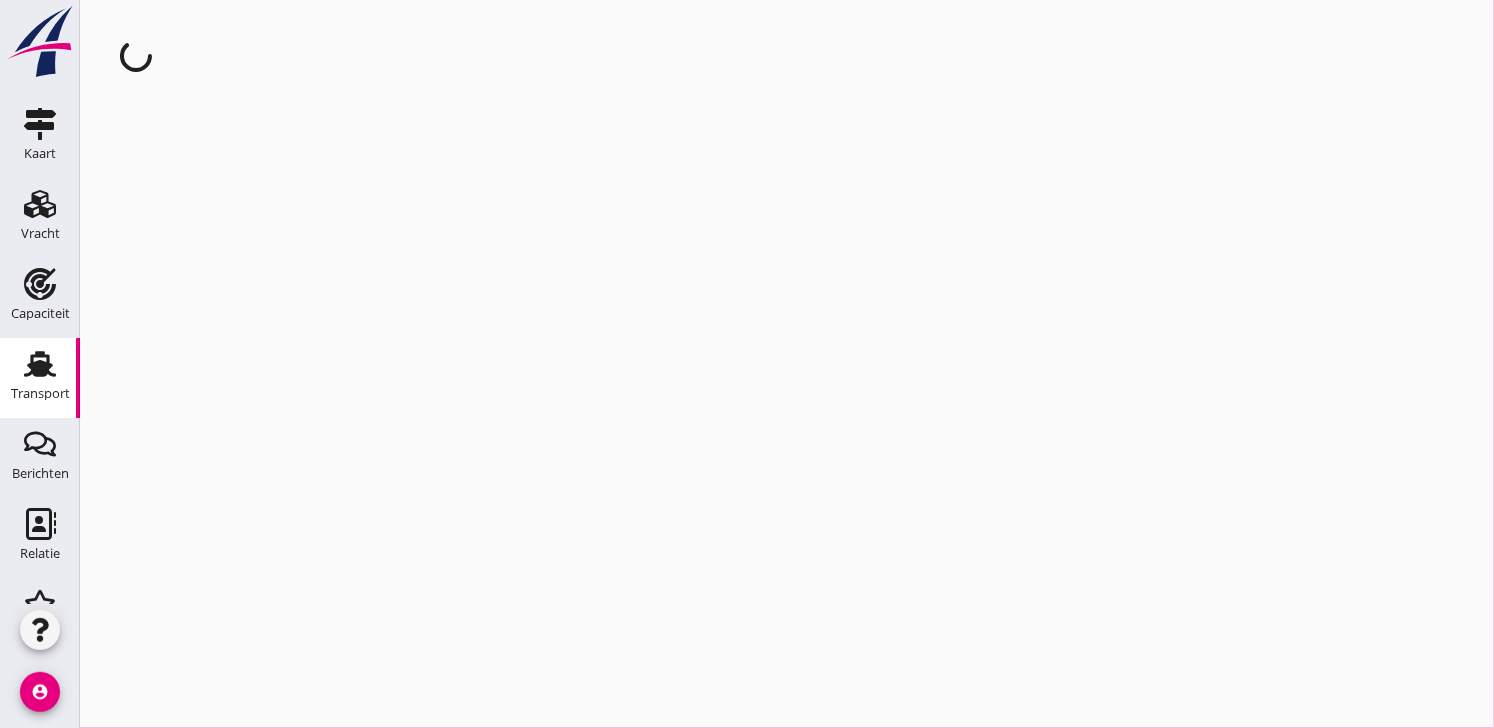 scroll, scrollTop: 0, scrollLeft: 0, axis: both 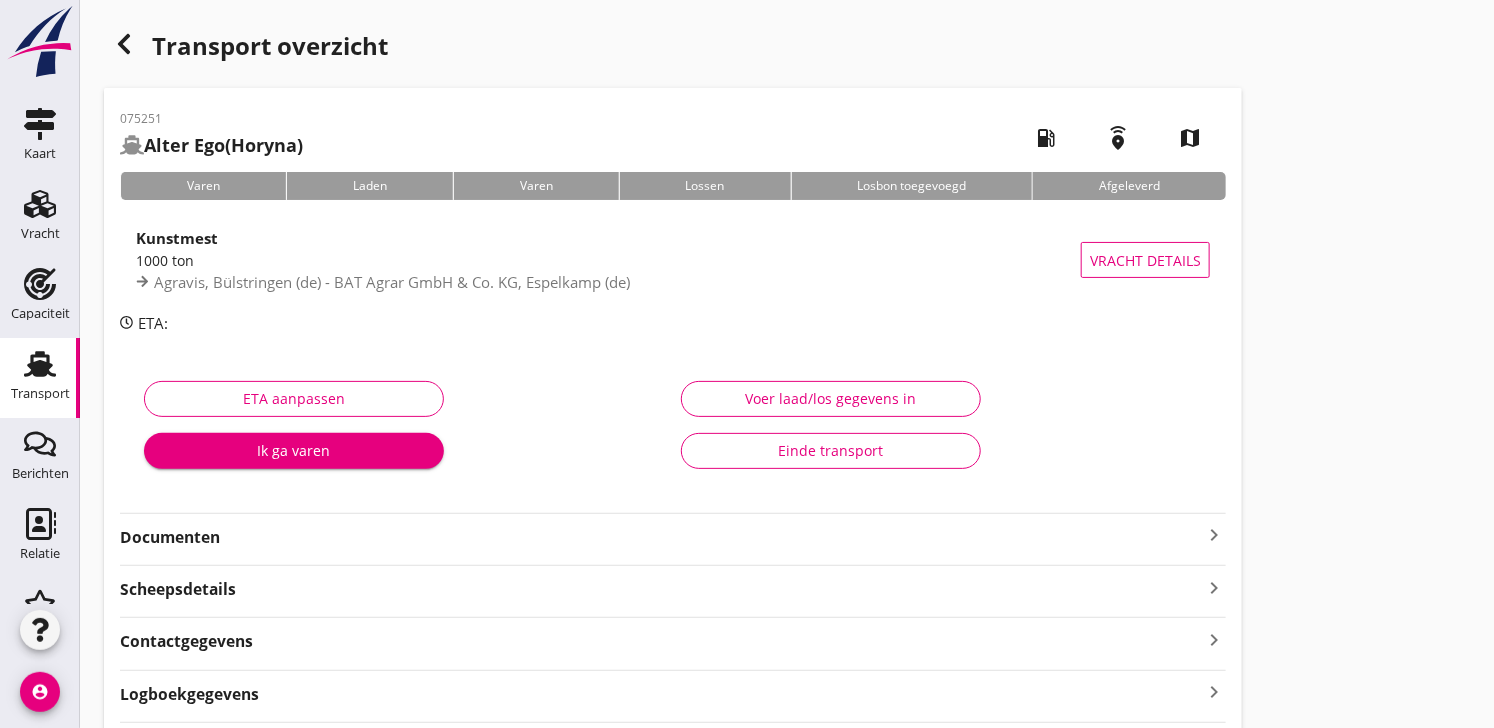 click on "Ik ga varen" at bounding box center [294, 450] 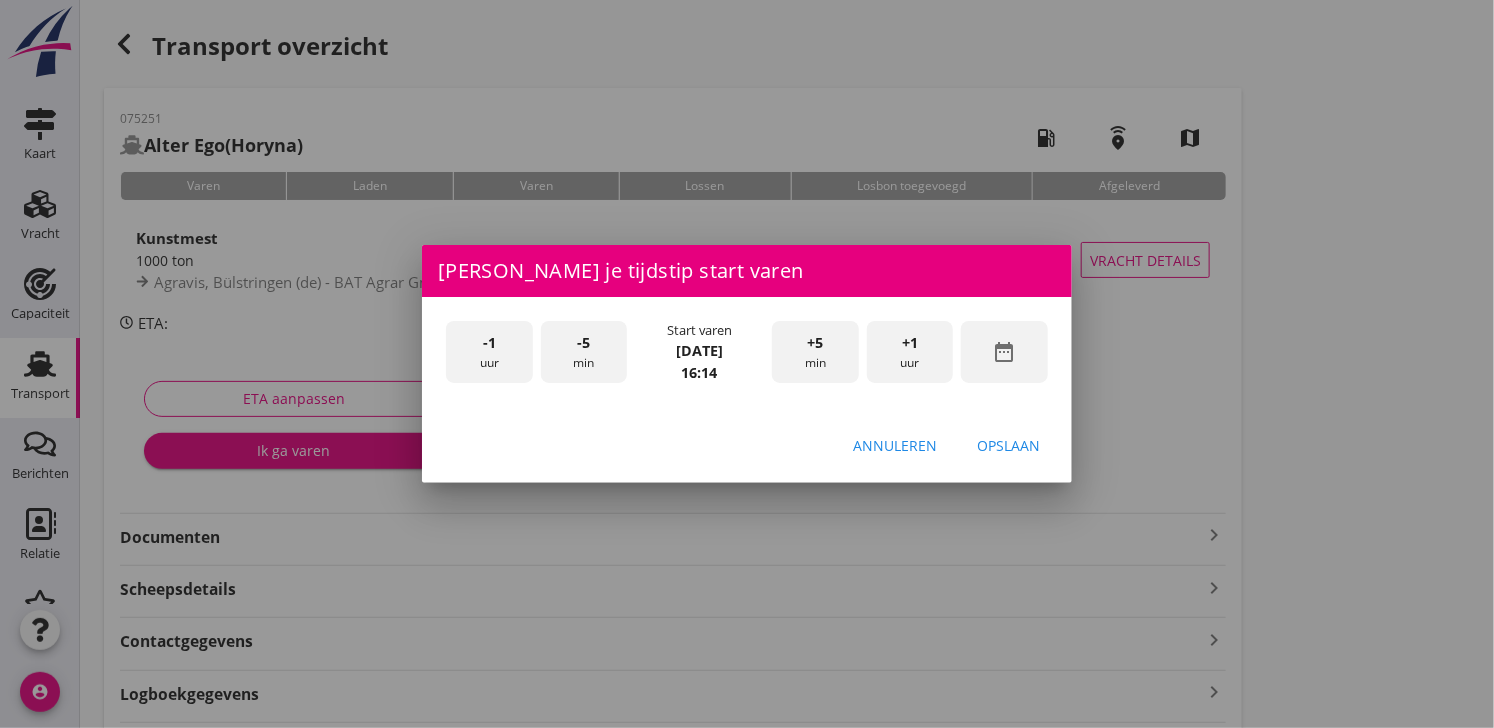 click on "date_range" at bounding box center (1005, 352) 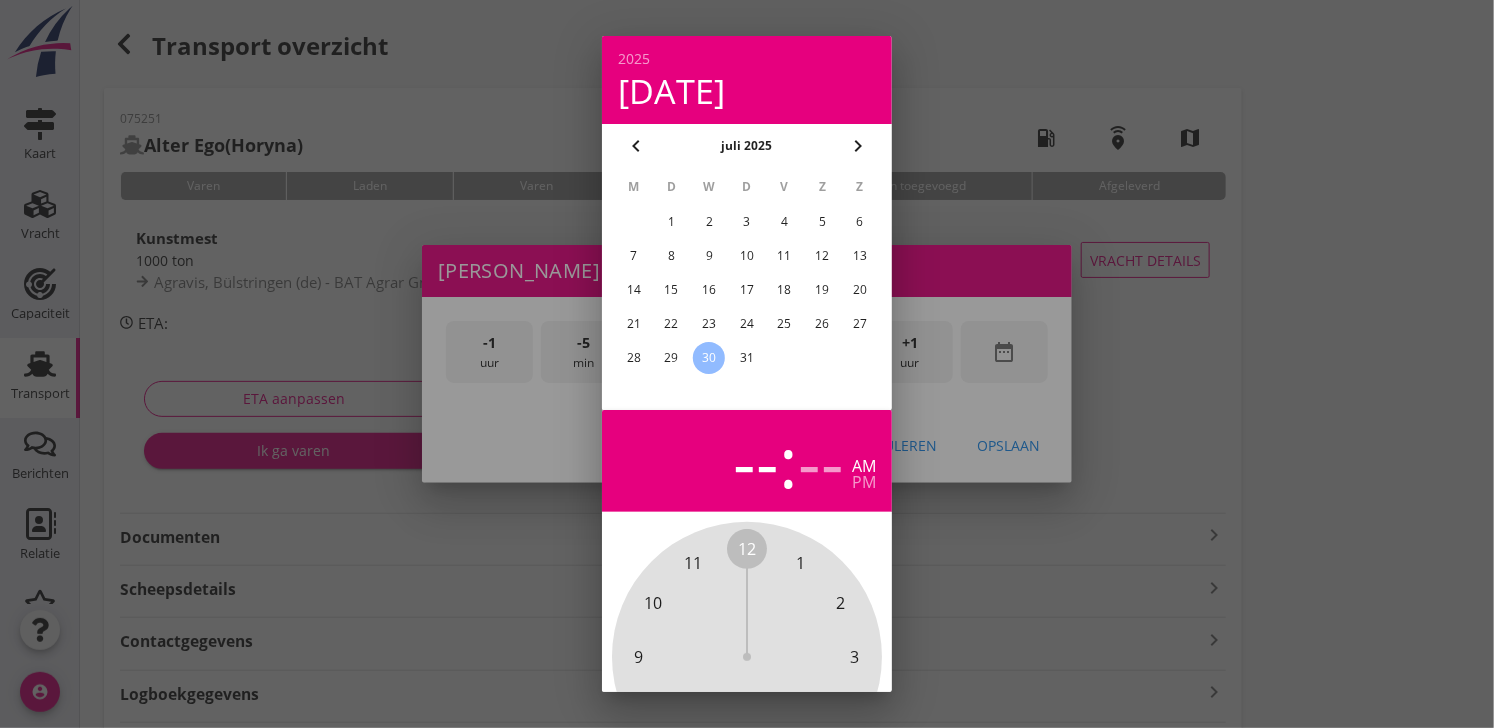 click on "29" at bounding box center [672, 358] 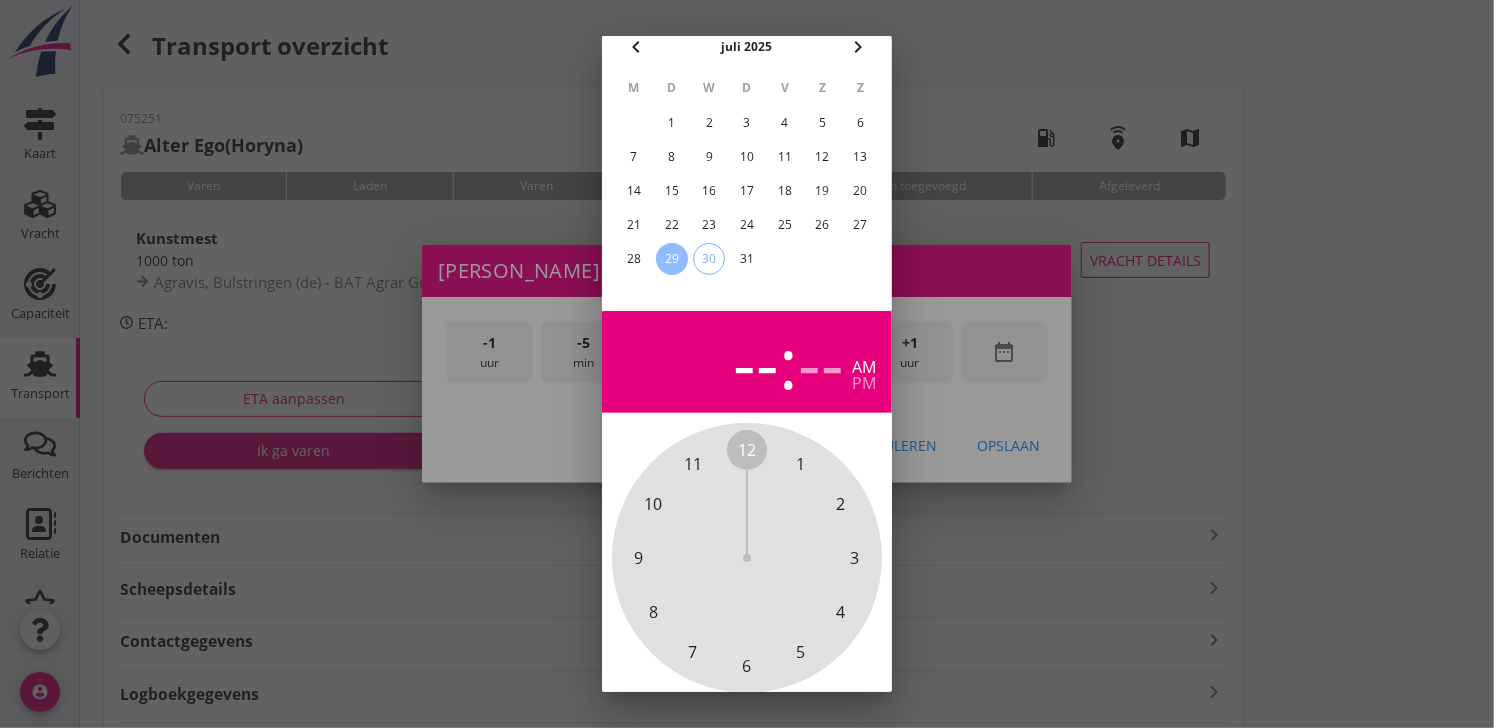 scroll, scrollTop: 196, scrollLeft: 0, axis: vertical 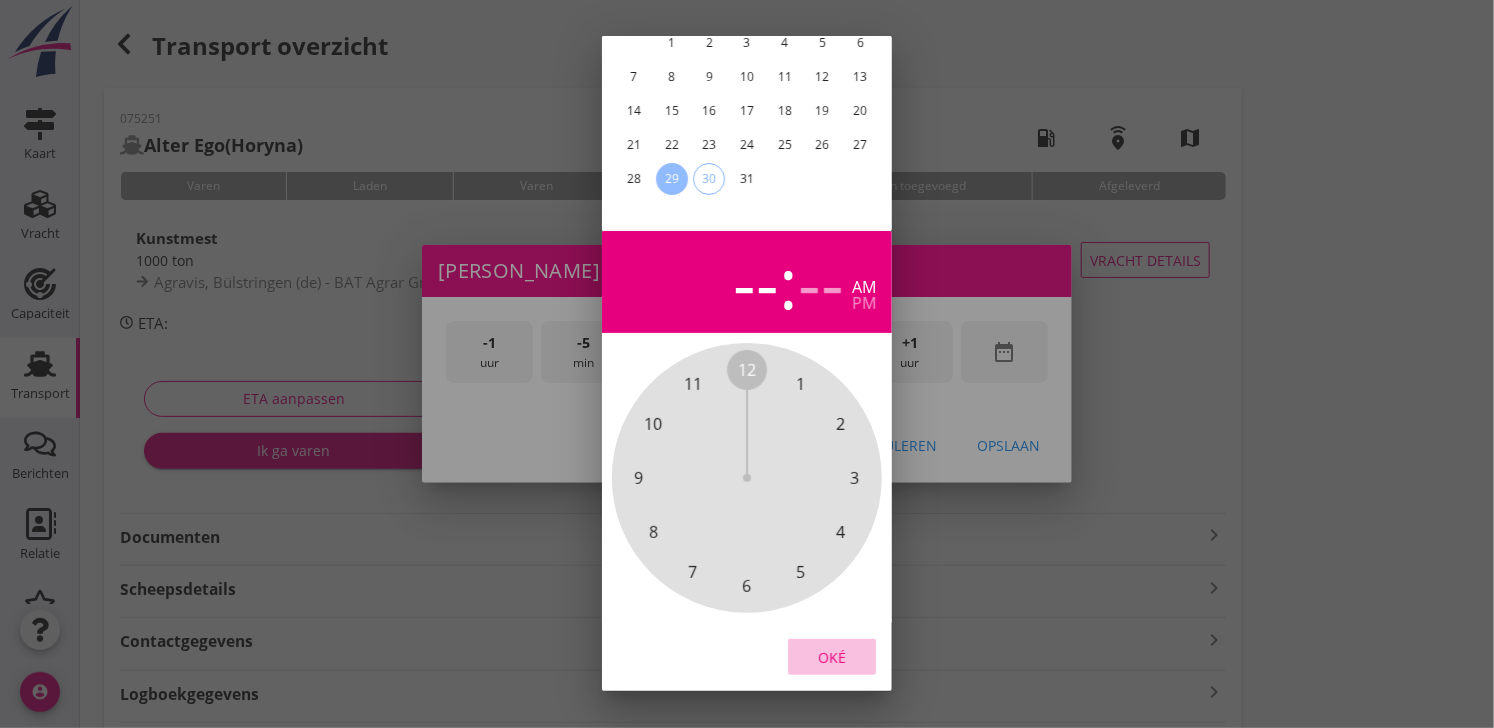 click on "Oké" at bounding box center (832, 657) 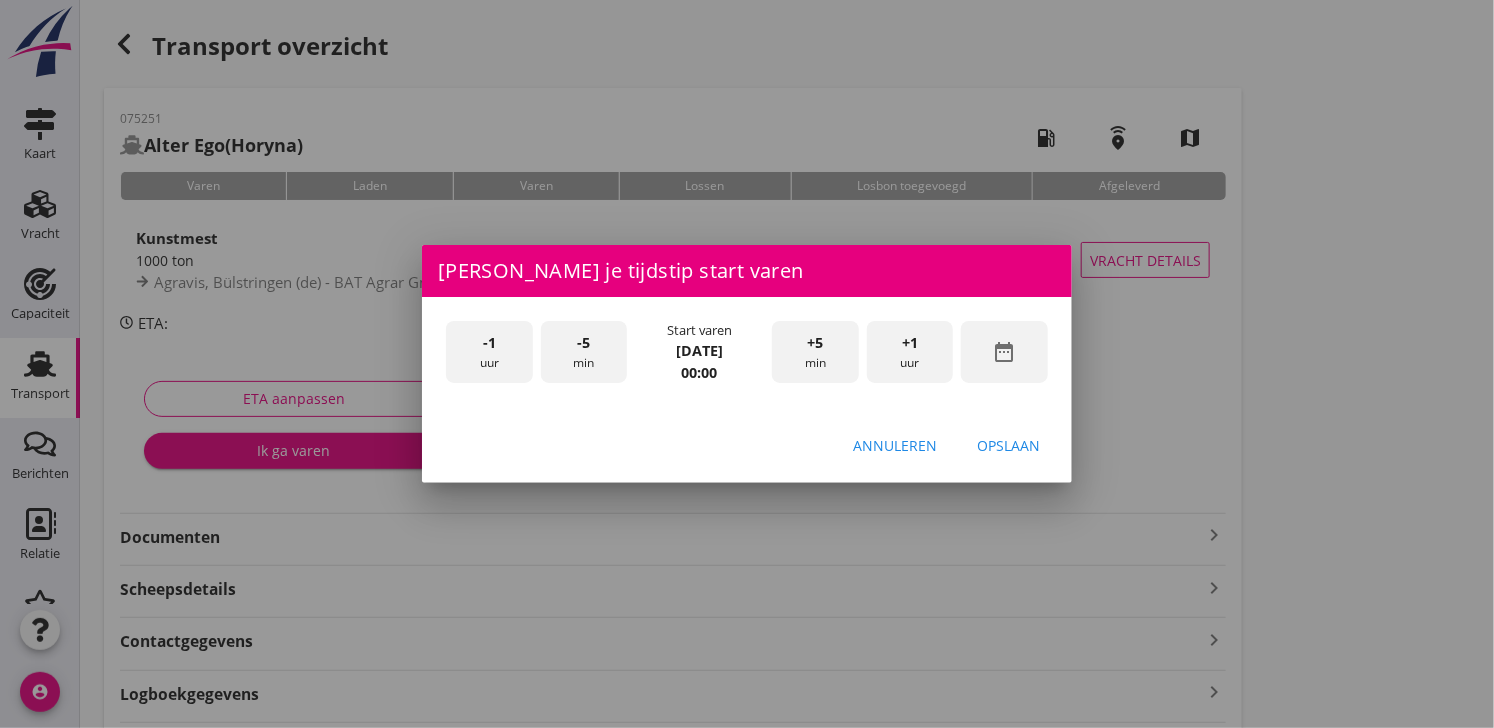 click on "+1  uur" at bounding box center (910, 352) 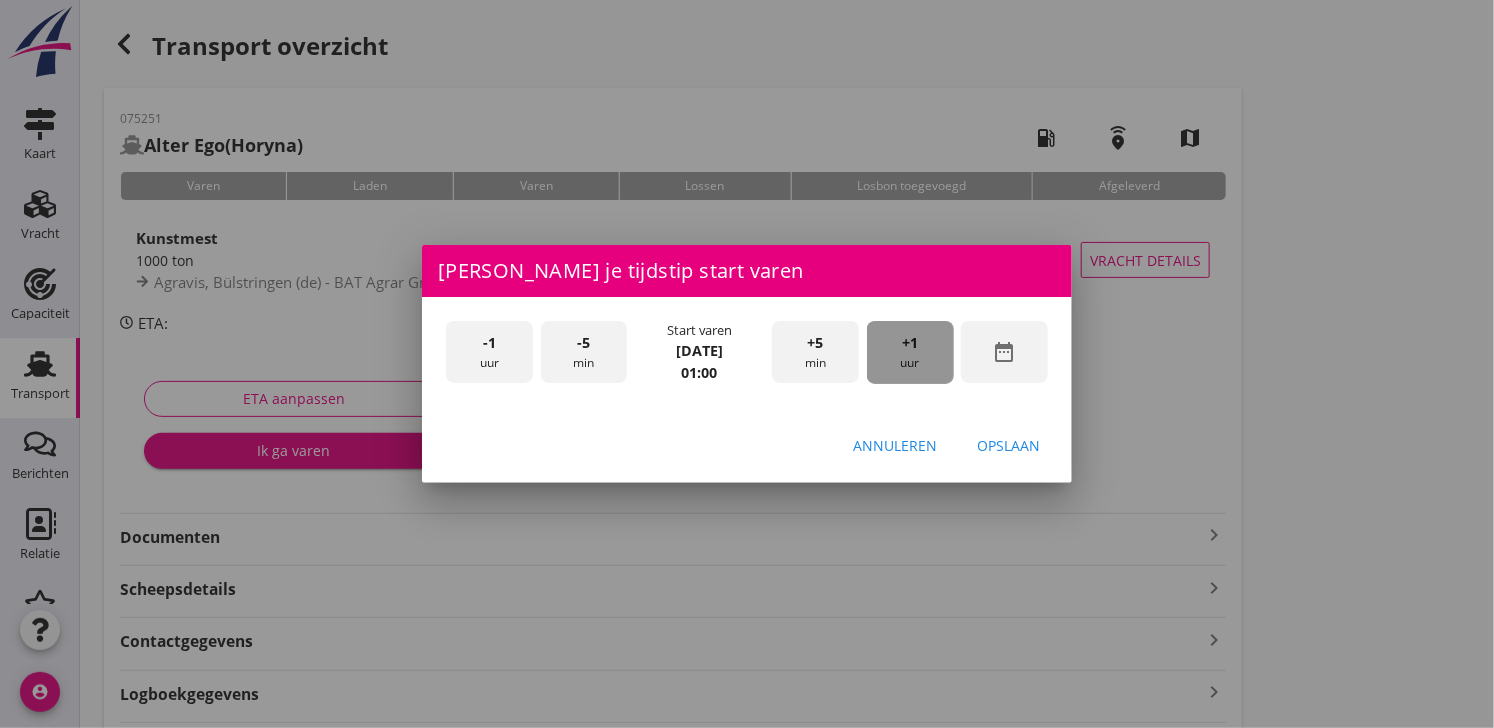 click on "+1  uur" at bounding box center [910, 352] 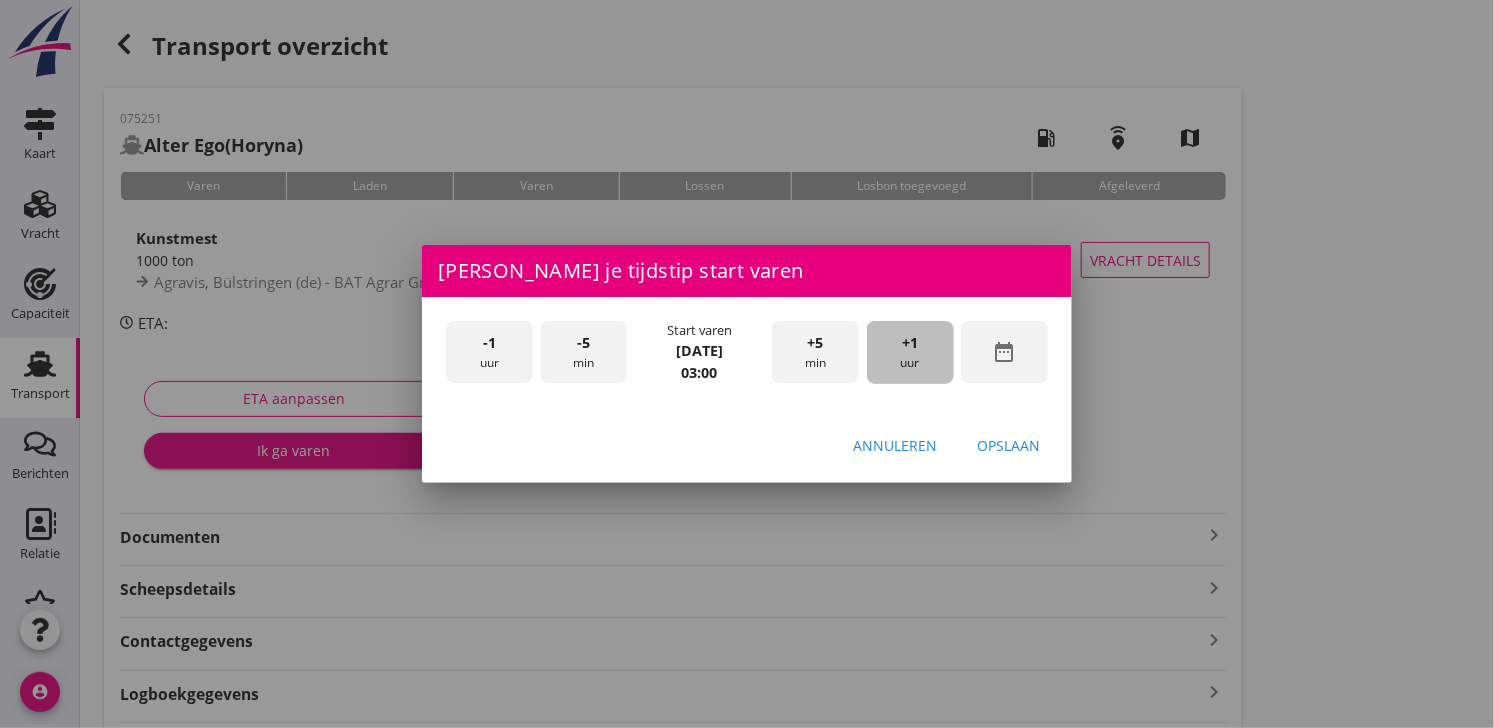 click on "+1  uur" at bounding box center (910, 352) 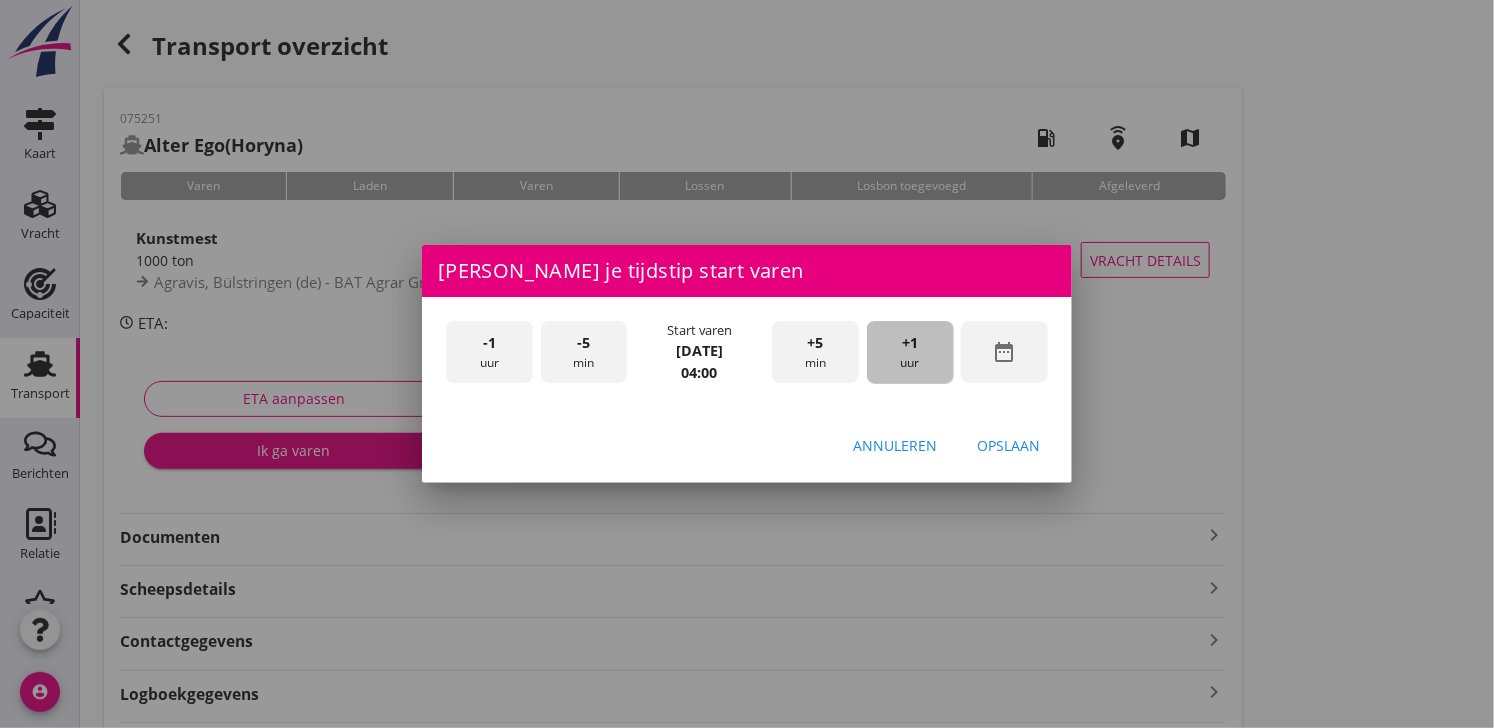 click on "+1  uur" at bounding box center [910, 352] 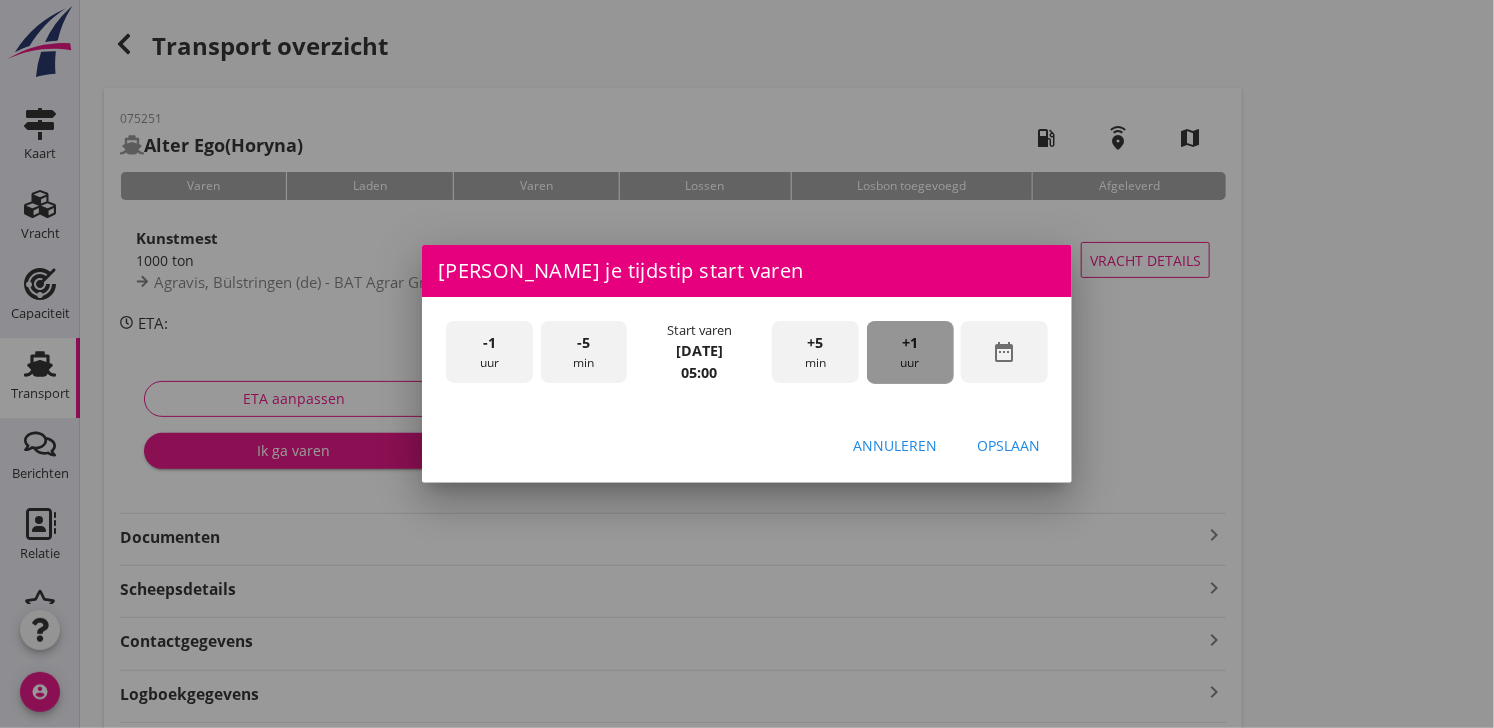 click on "+1  uur" at bounding box center [910, 352] 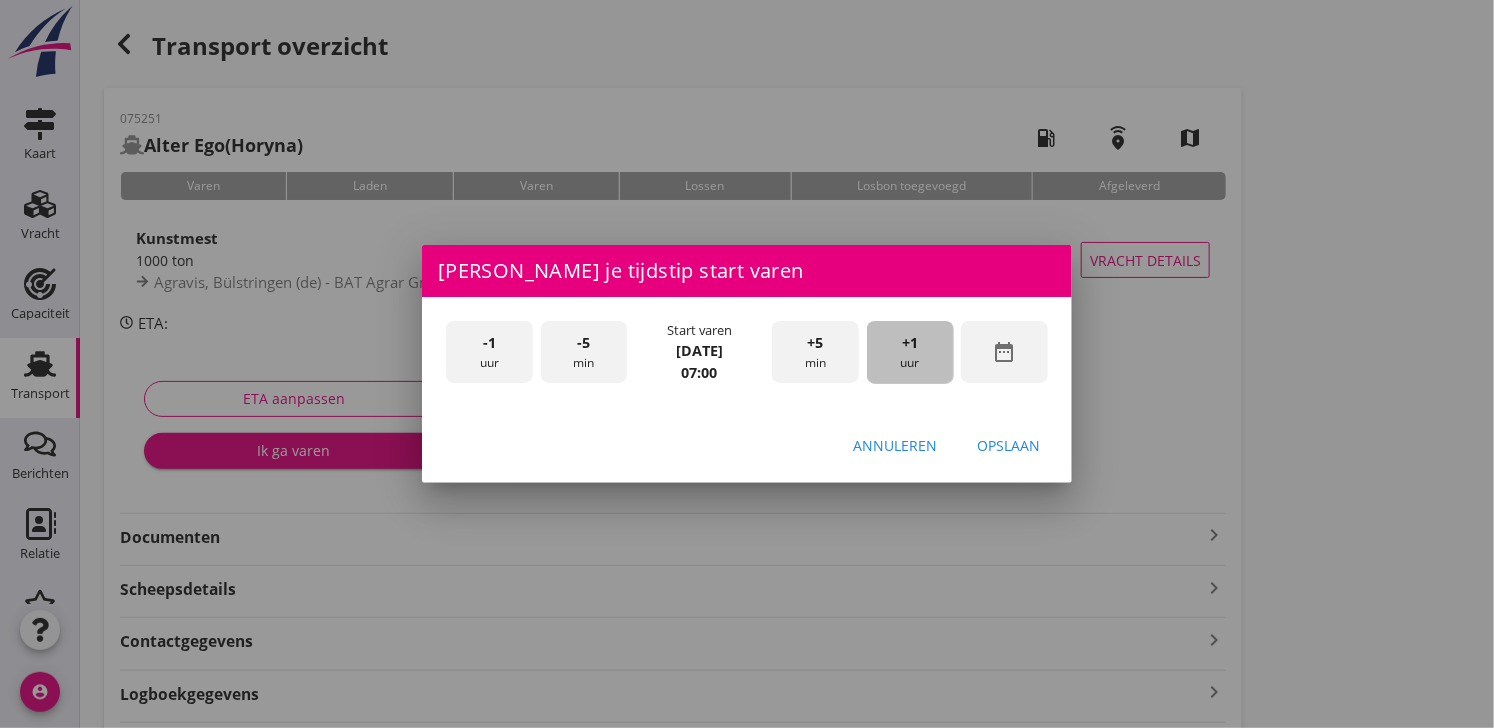 click on "+1  uur" at bounding box center [910, 352] 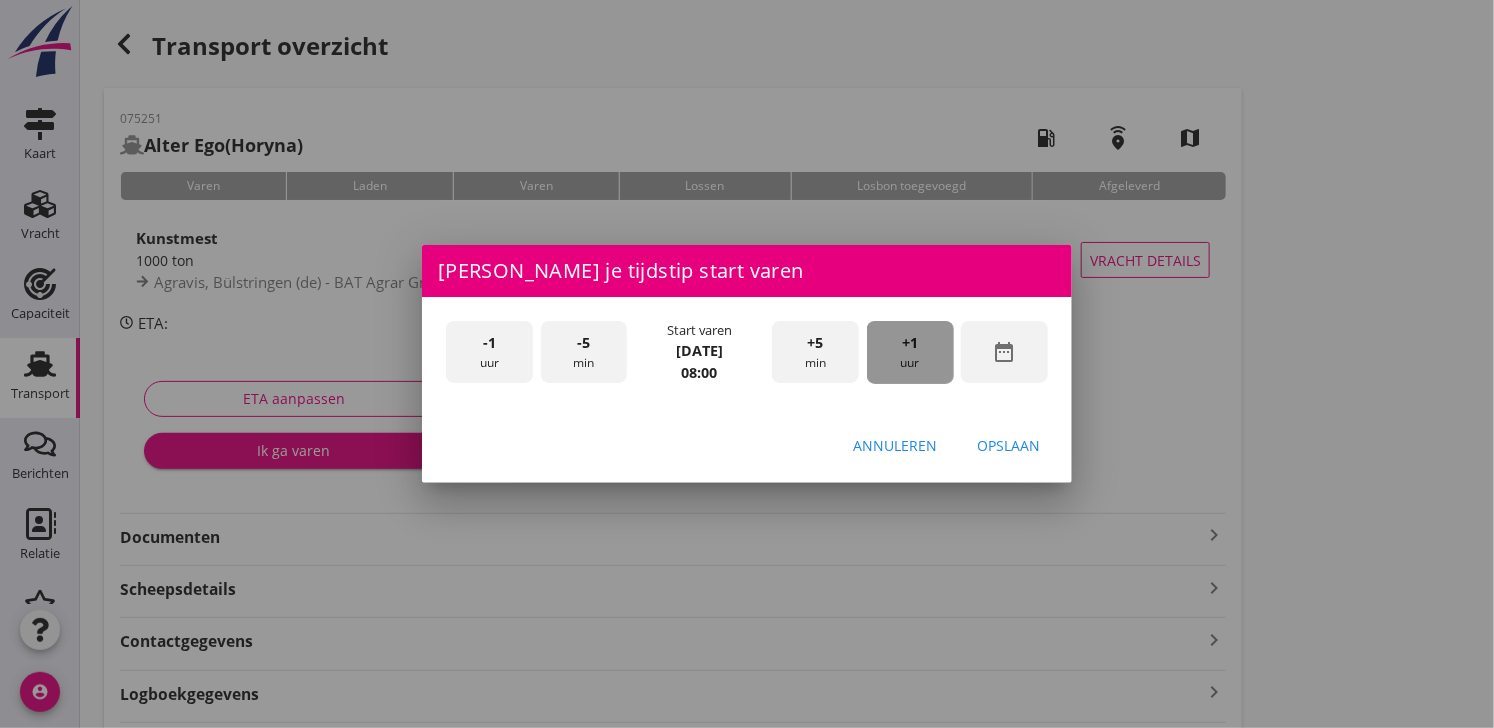 click on "+1  uur" at bounding box center [910, 352] 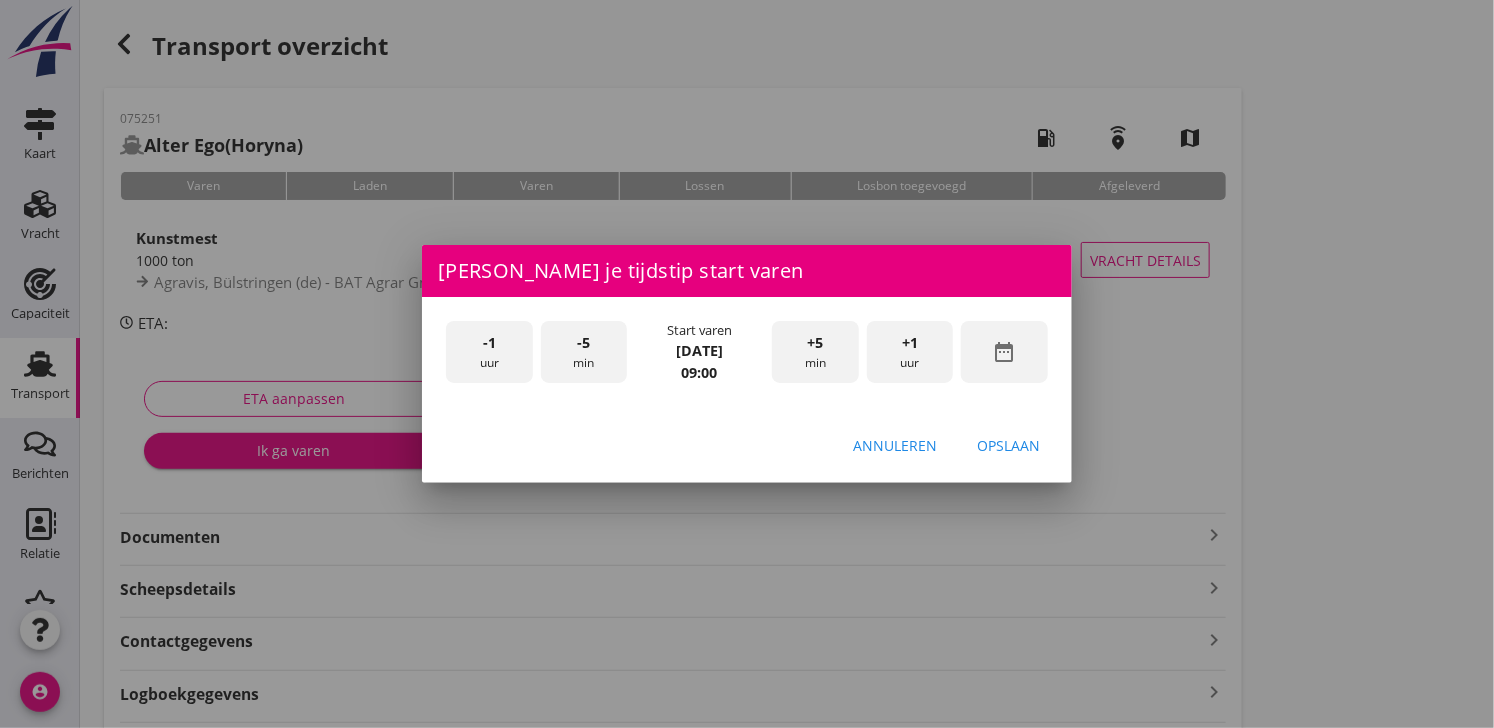 click on "Opslaan" at bounding box center (1008, 445) 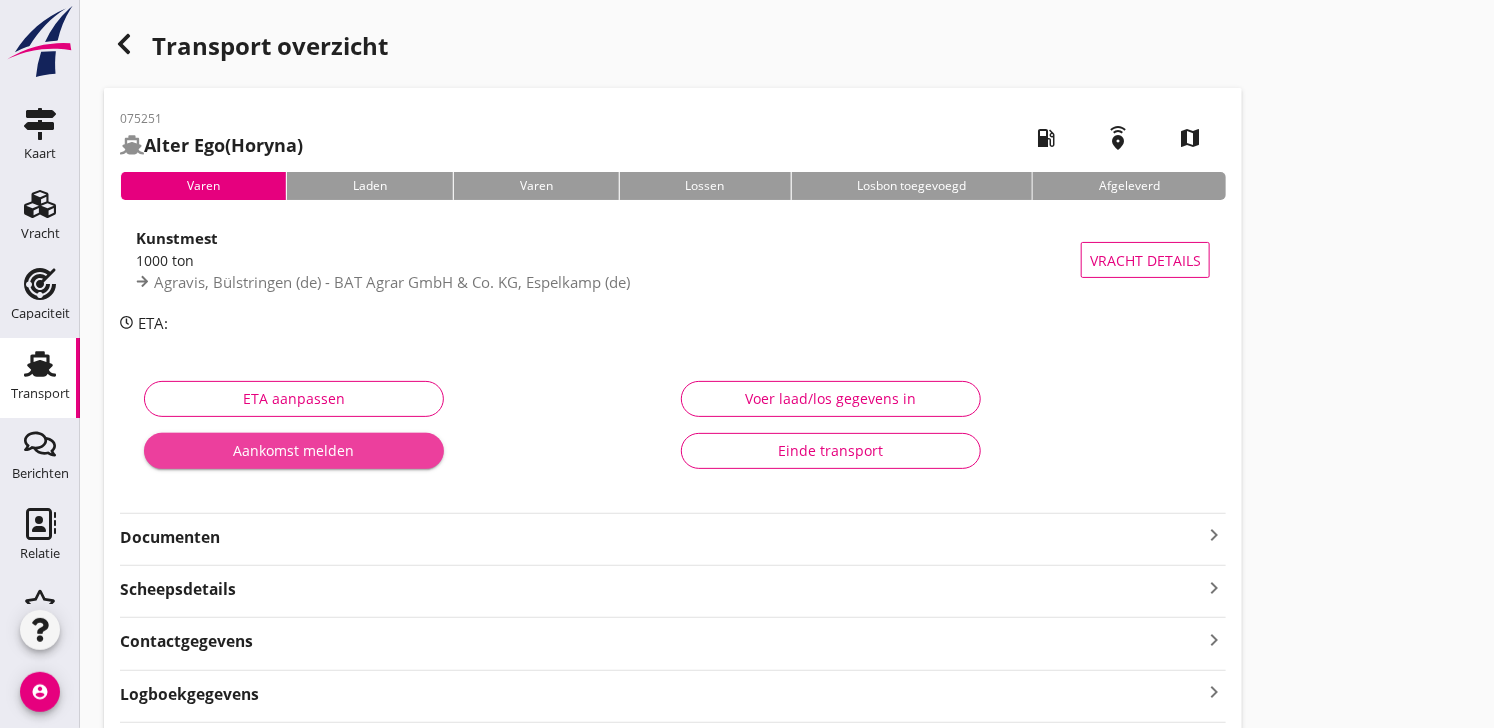 click on "Aankomst melden" at bounding box center [294, 450] 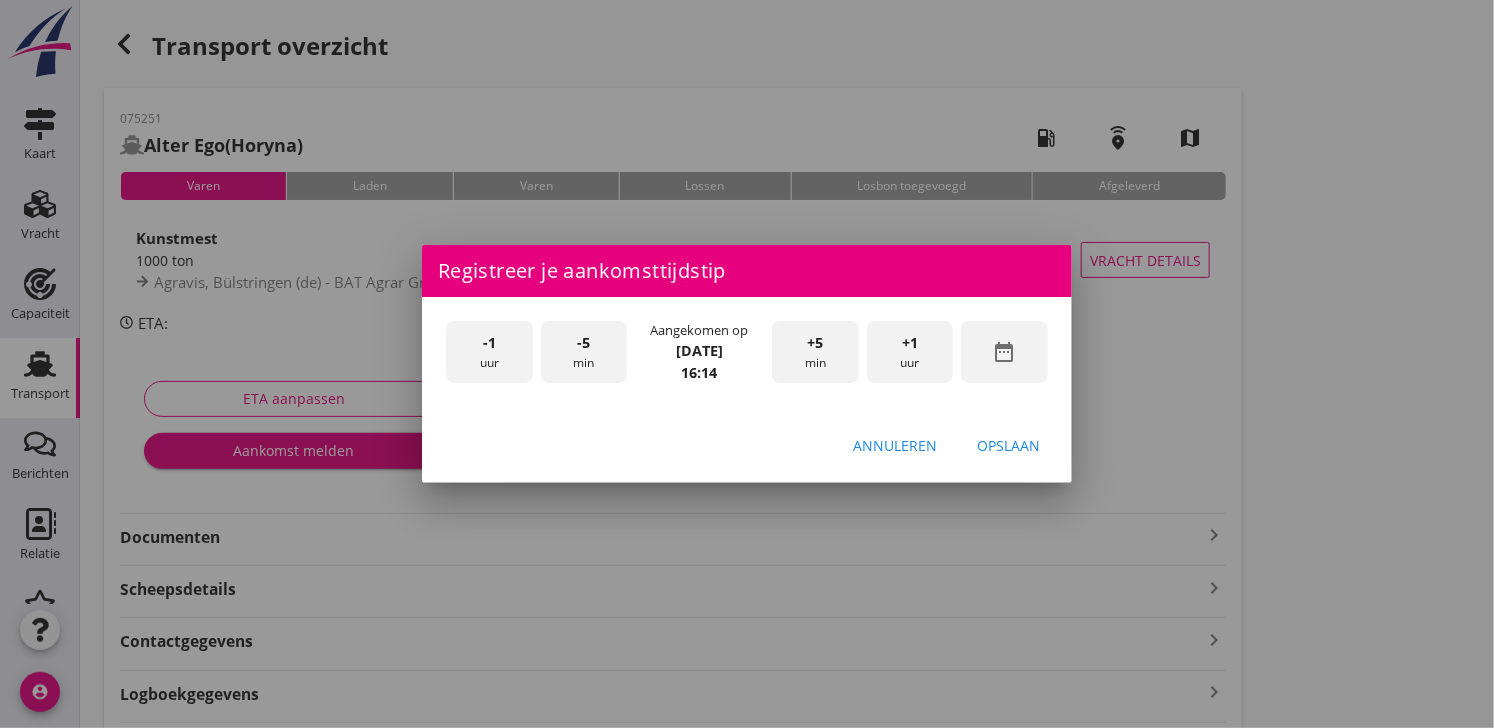 click on "date_range" at bounding box center [1005, 352] 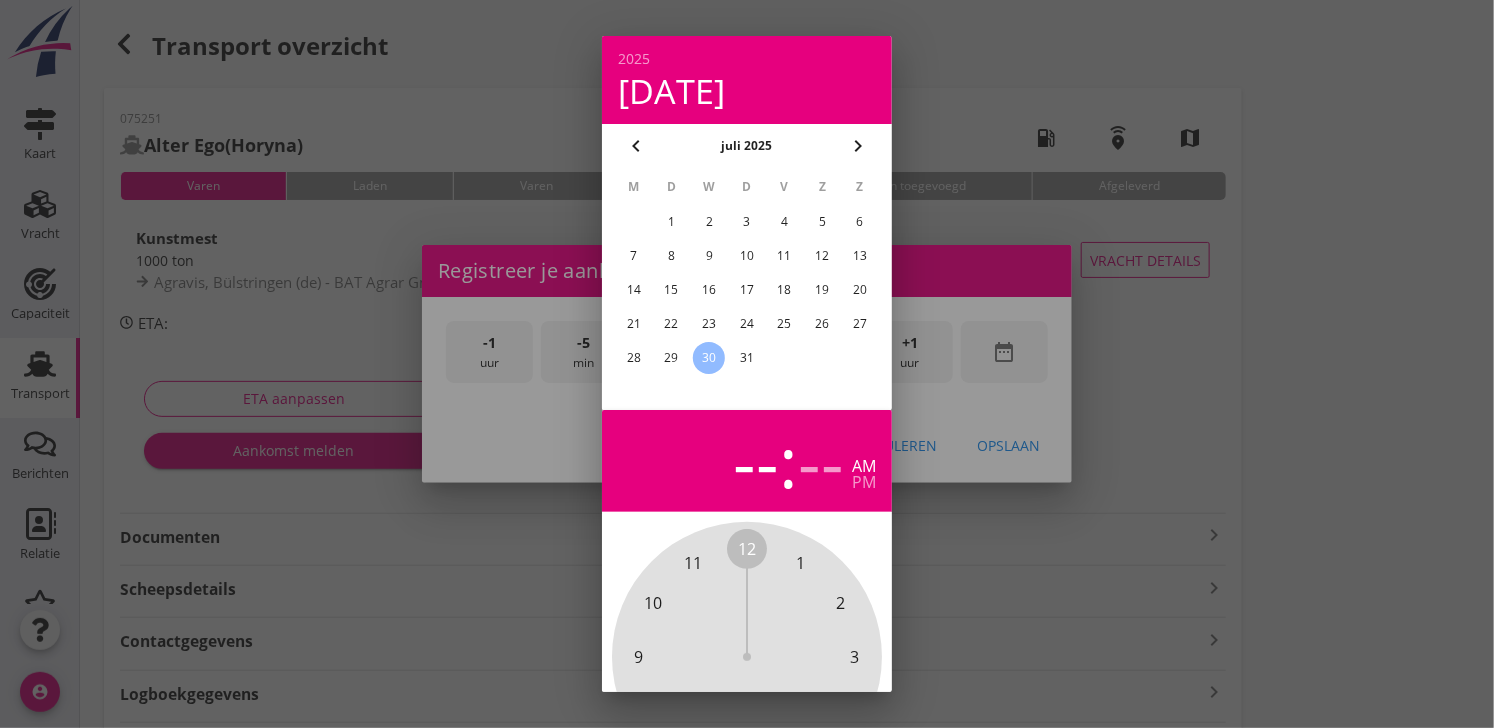 click on "29" at bounding box center (672, 358) 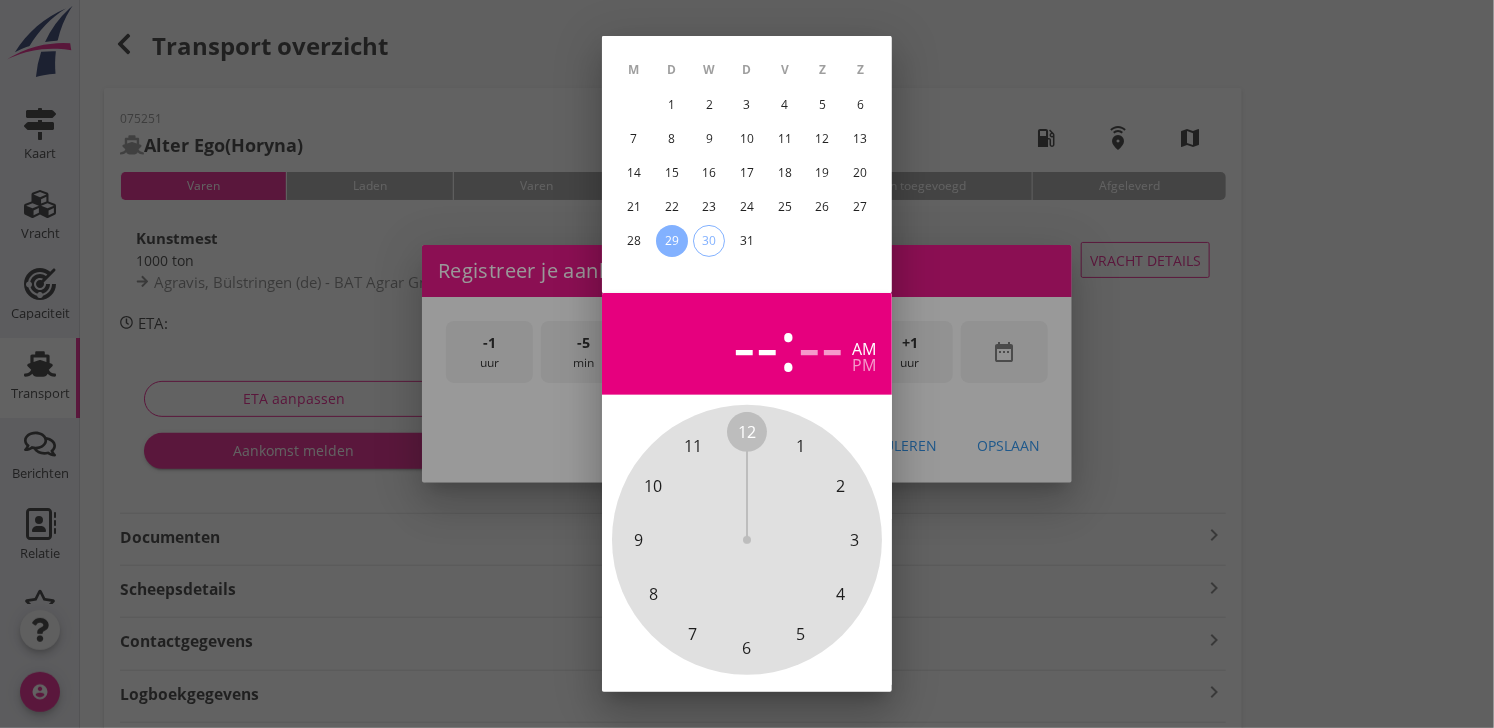 scroll, scrollTop: 196, scrollLeft: 0, axis: vertical 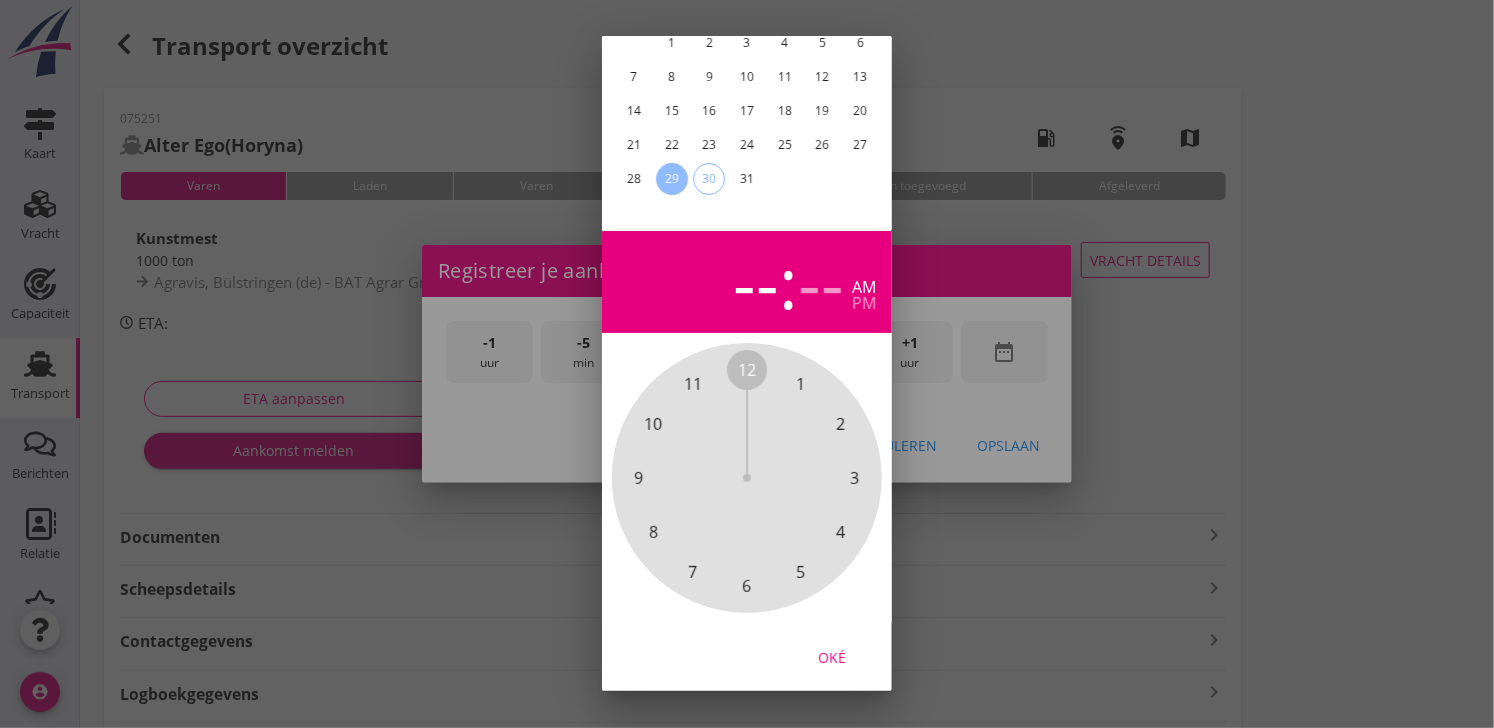 drag, startPoint x: 831, startPoint y: 636, endPoint x: 947, endPoint y: 353, distance: 305.85126 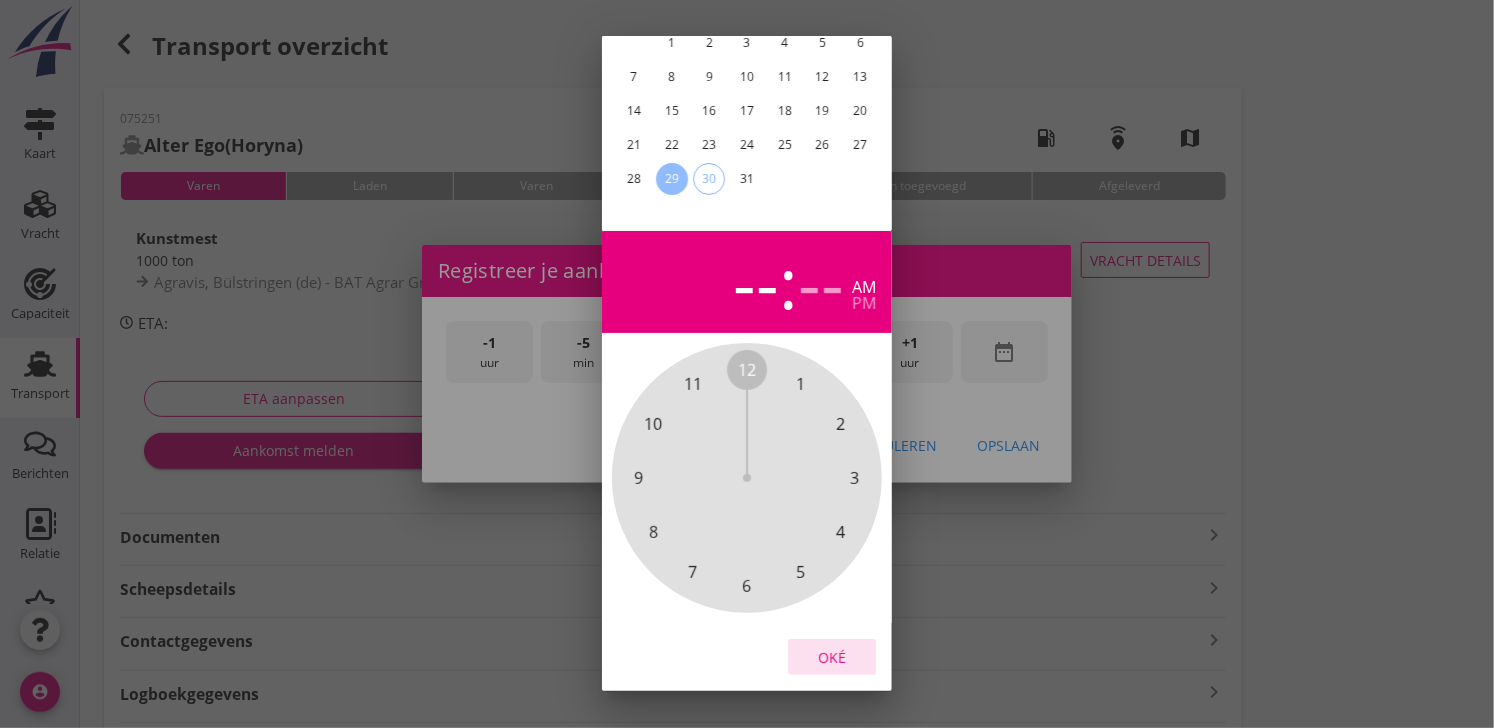 click on "Oké" at bounding box center [832, 657] 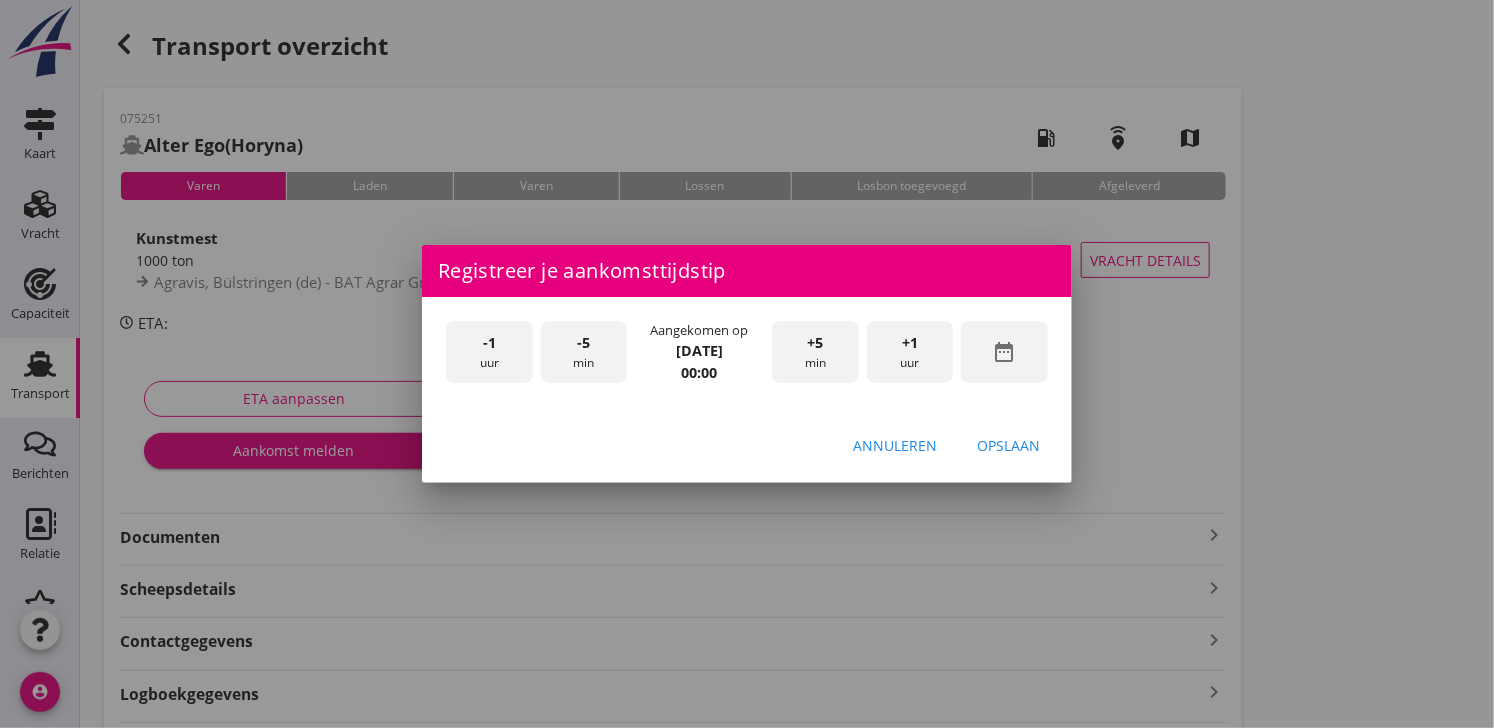 click on "+1  uur" at bounding box center [910, 352] 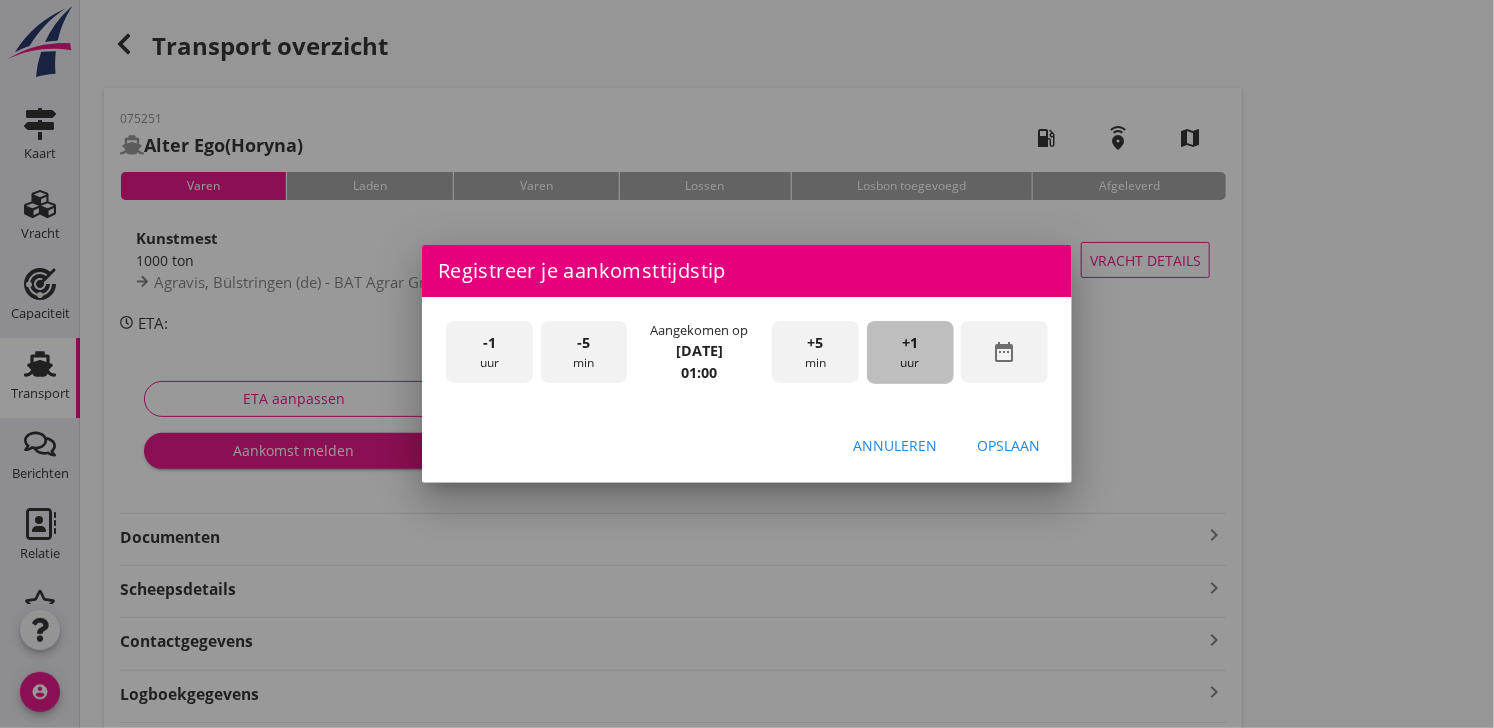 click on "+1  uur" at bounding box center (910, 352) 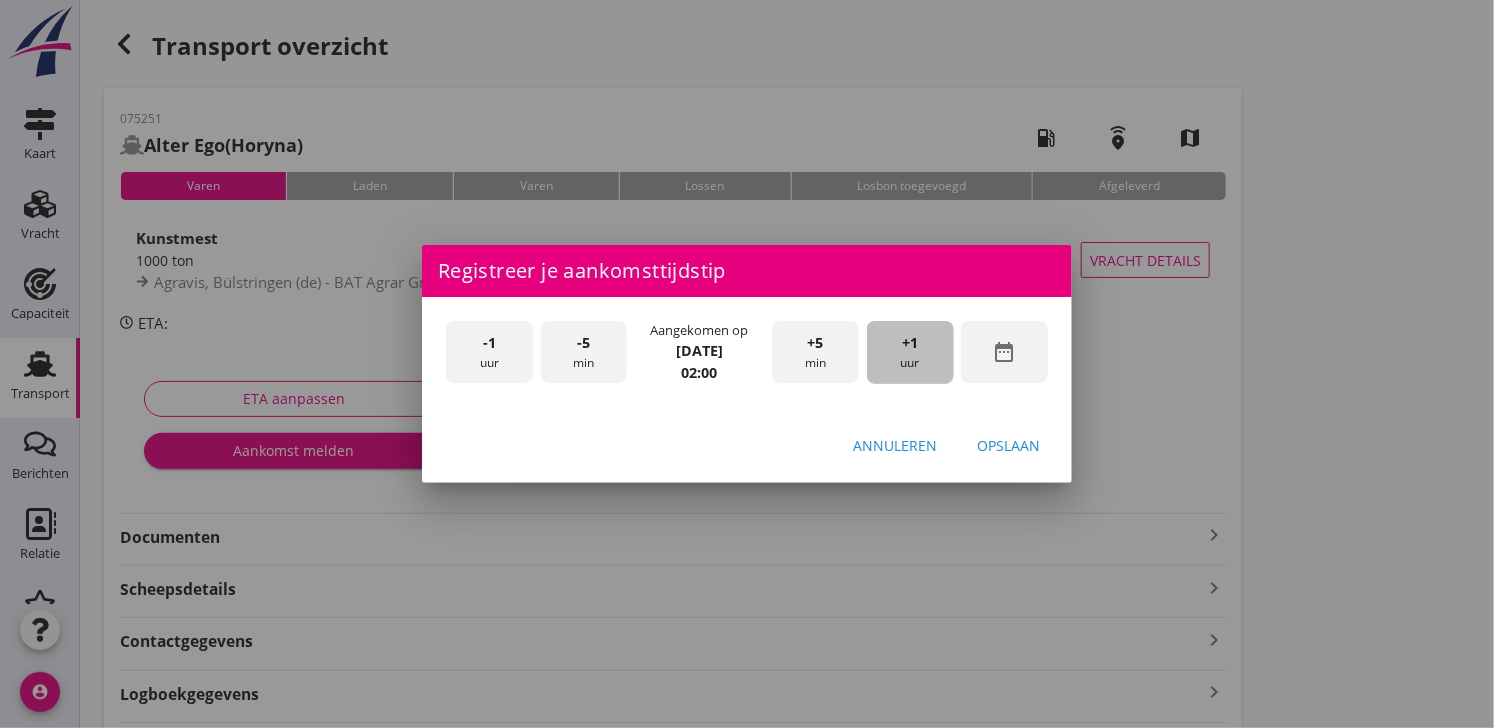 click on "+1  uur" at bounding box center [910, 352] 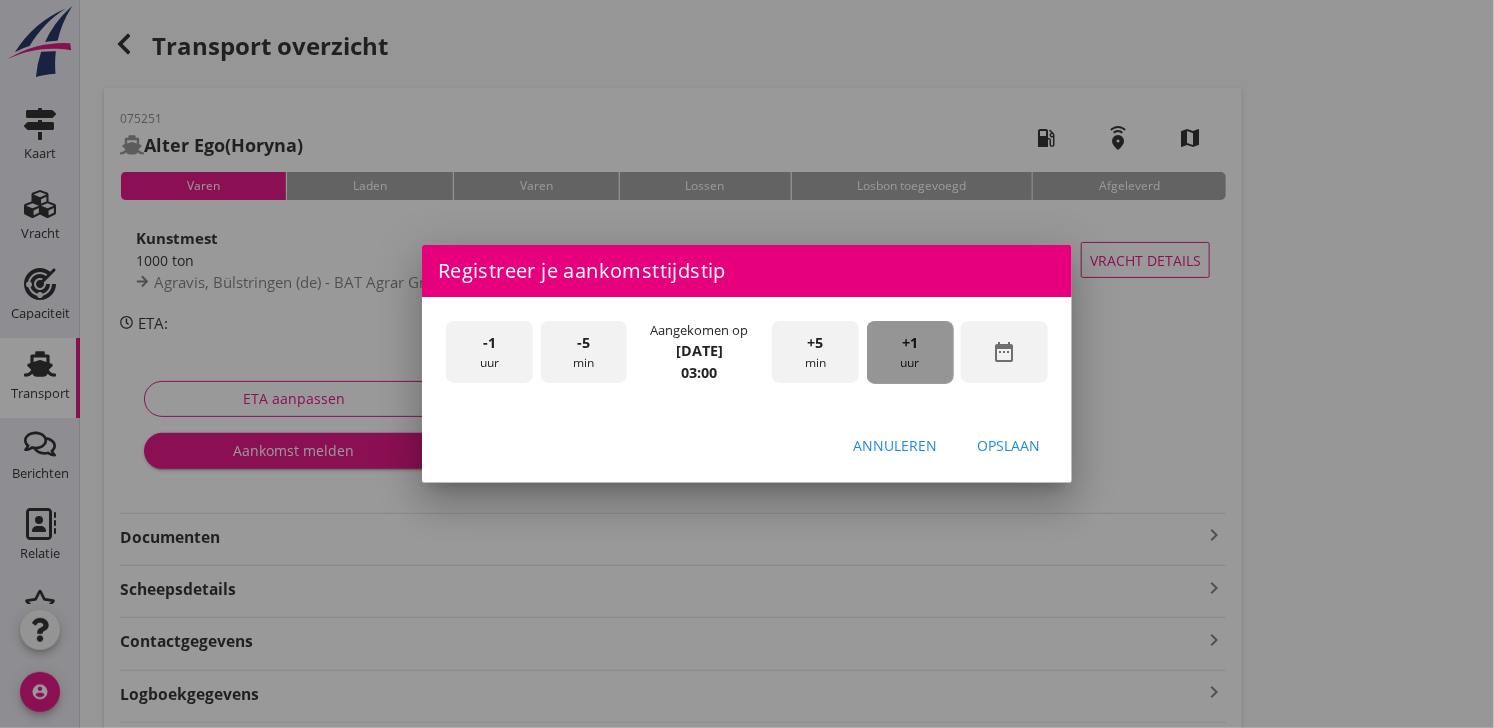 click on "+1  uur" at bounding box center (910, 352) 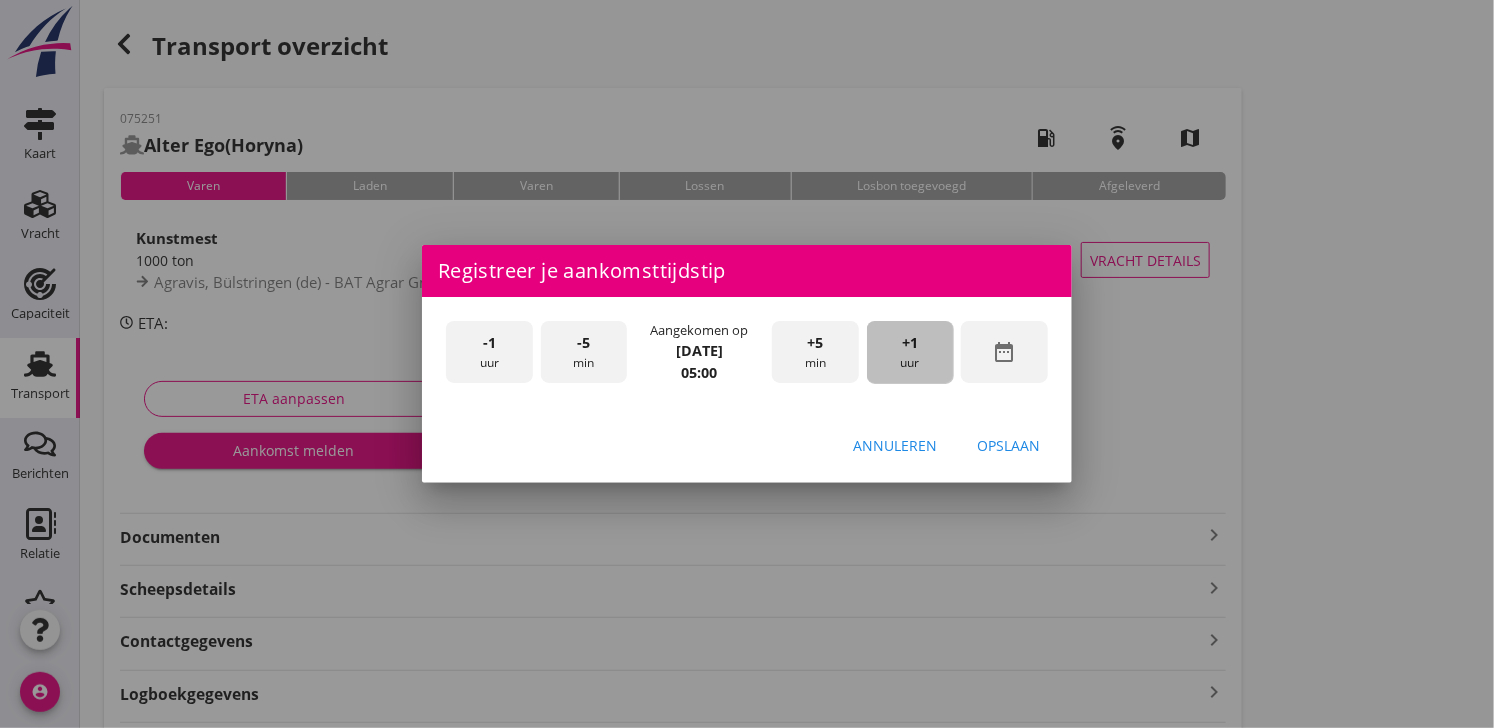 click on "+1  uur" at bounding box center (910, 352) 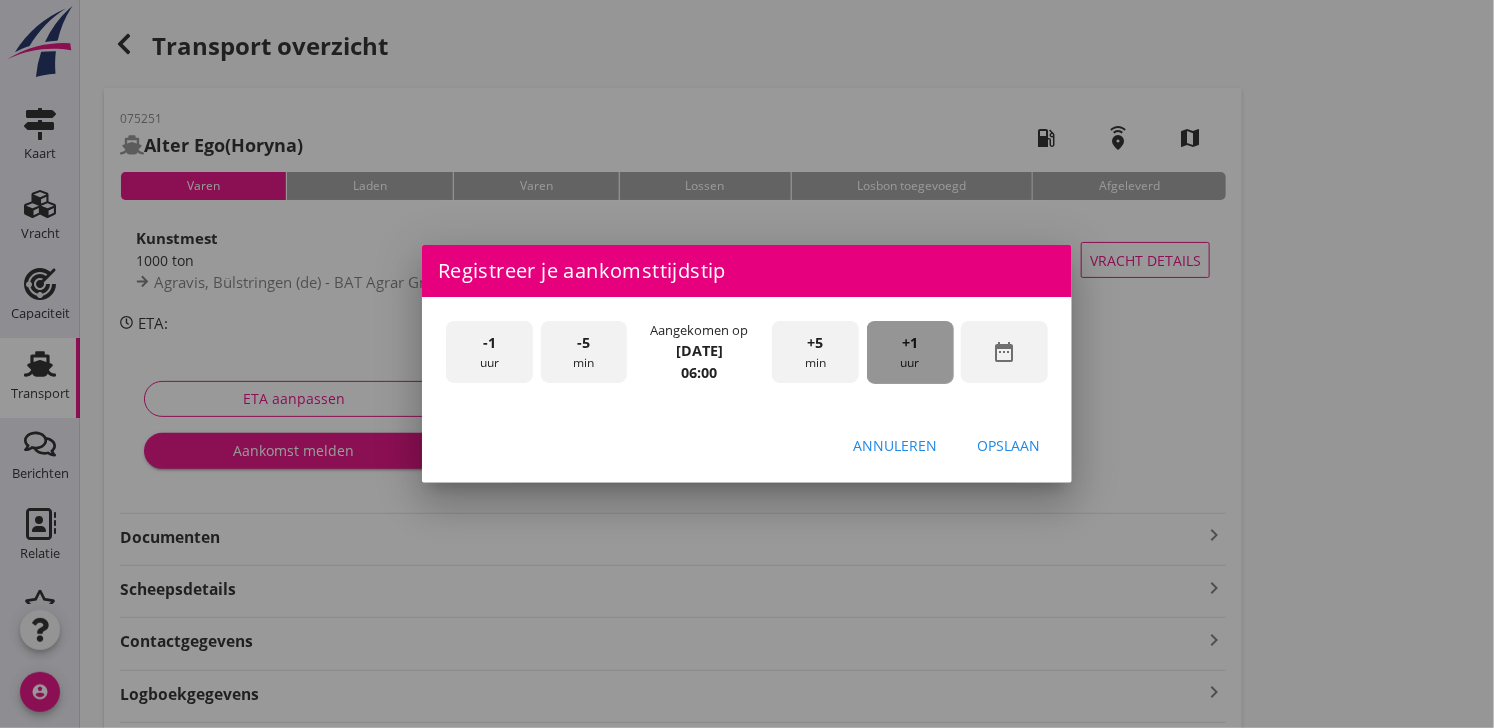 click on "+1  uur" at bounding box center (910, 352) 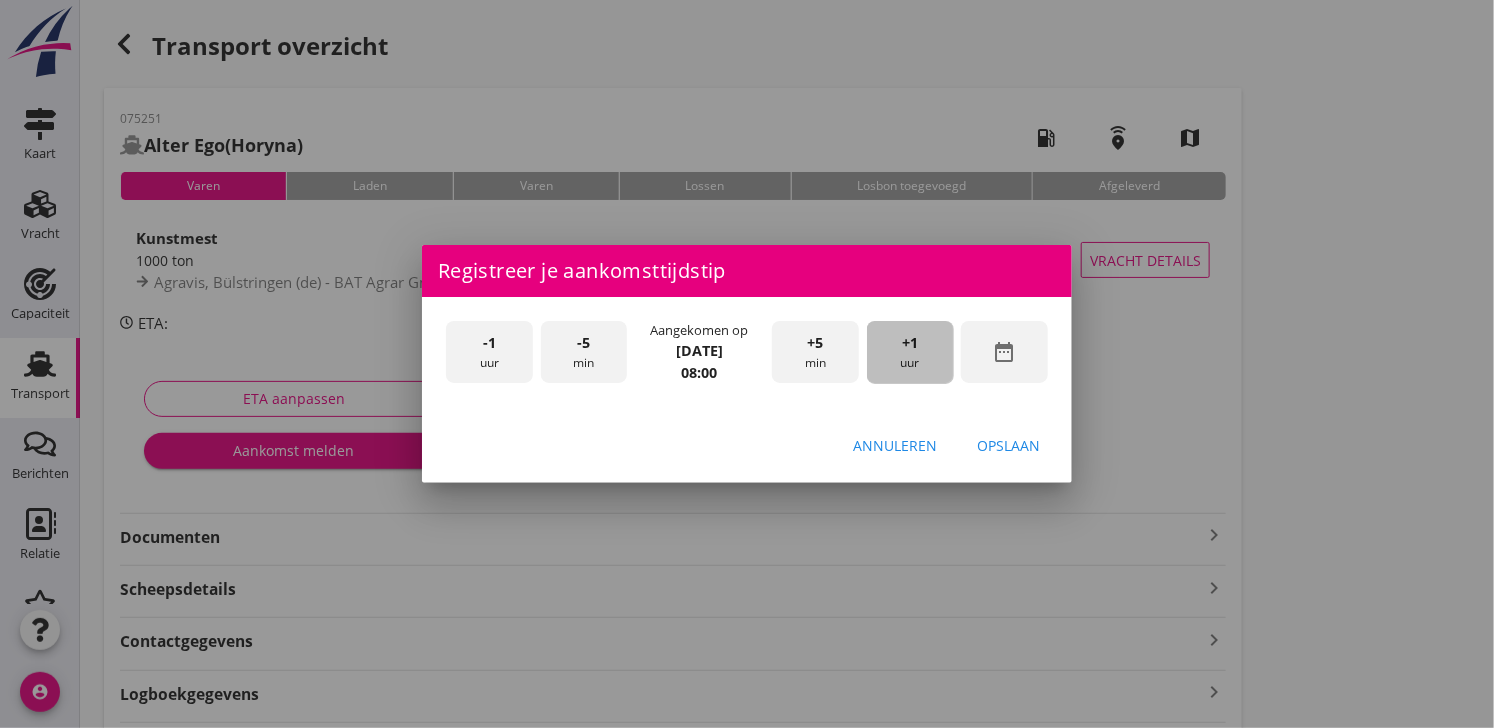 click on "+1  uur" at bounding box center (910, 352) 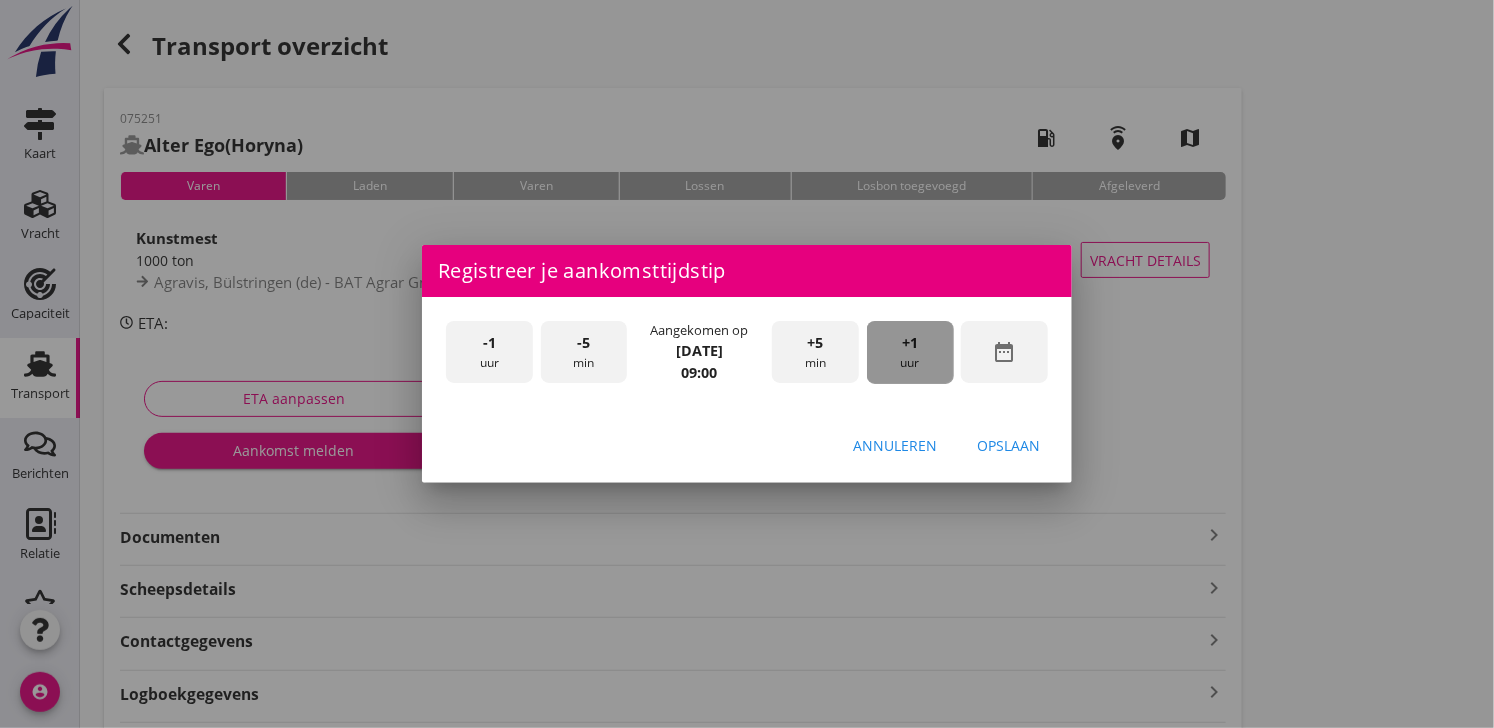 click on "+1  uur" at bounding box center (910, 352) 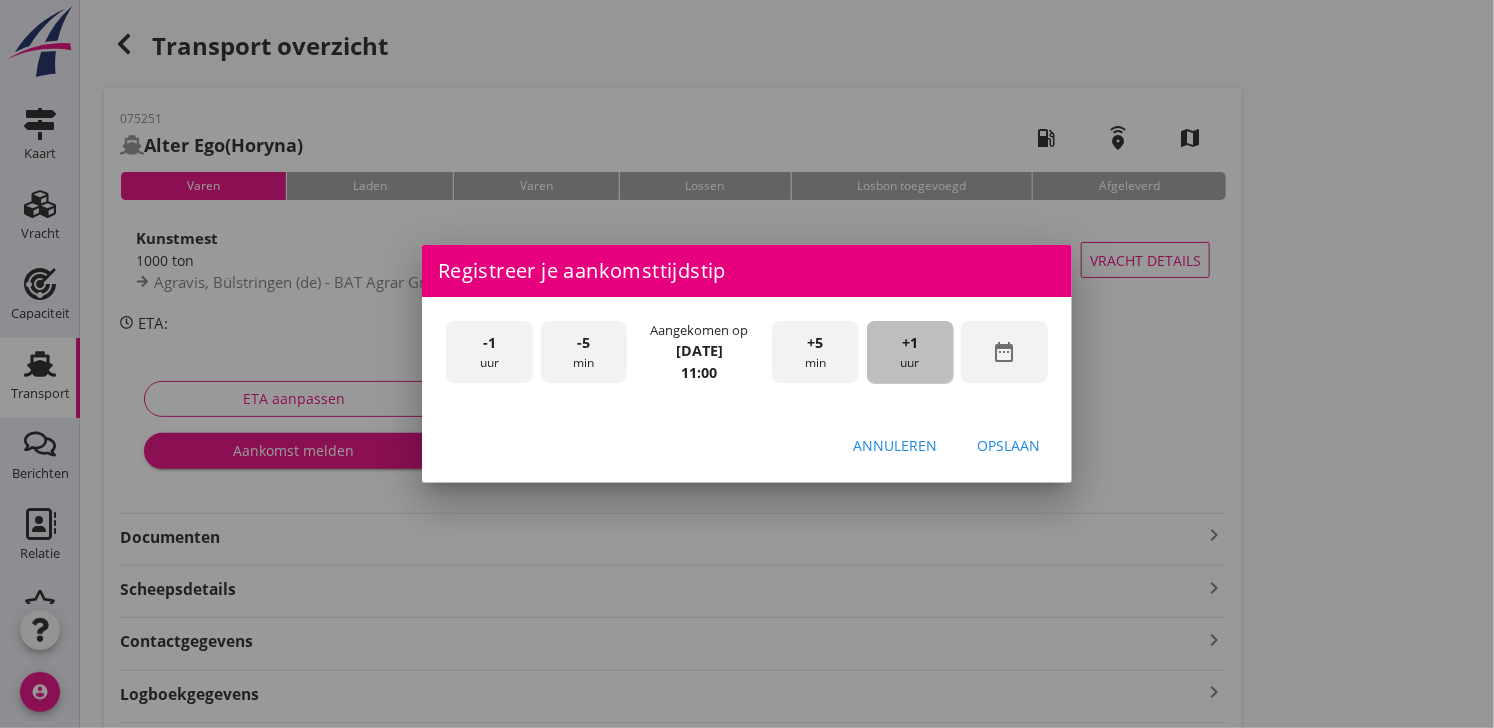 click on "+1  uur" at bounding box center (910, 352) 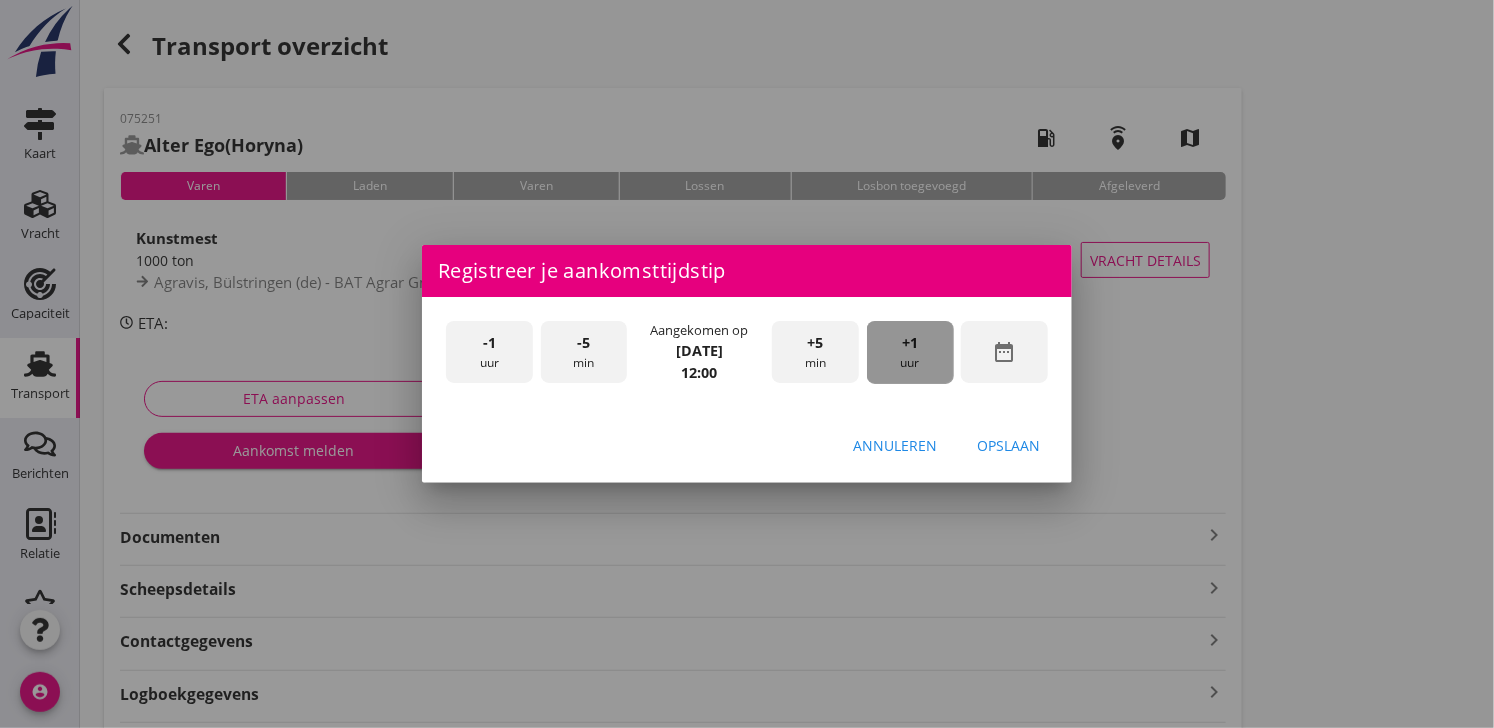 click on "+1  uur" at bounding box center [910, 352] 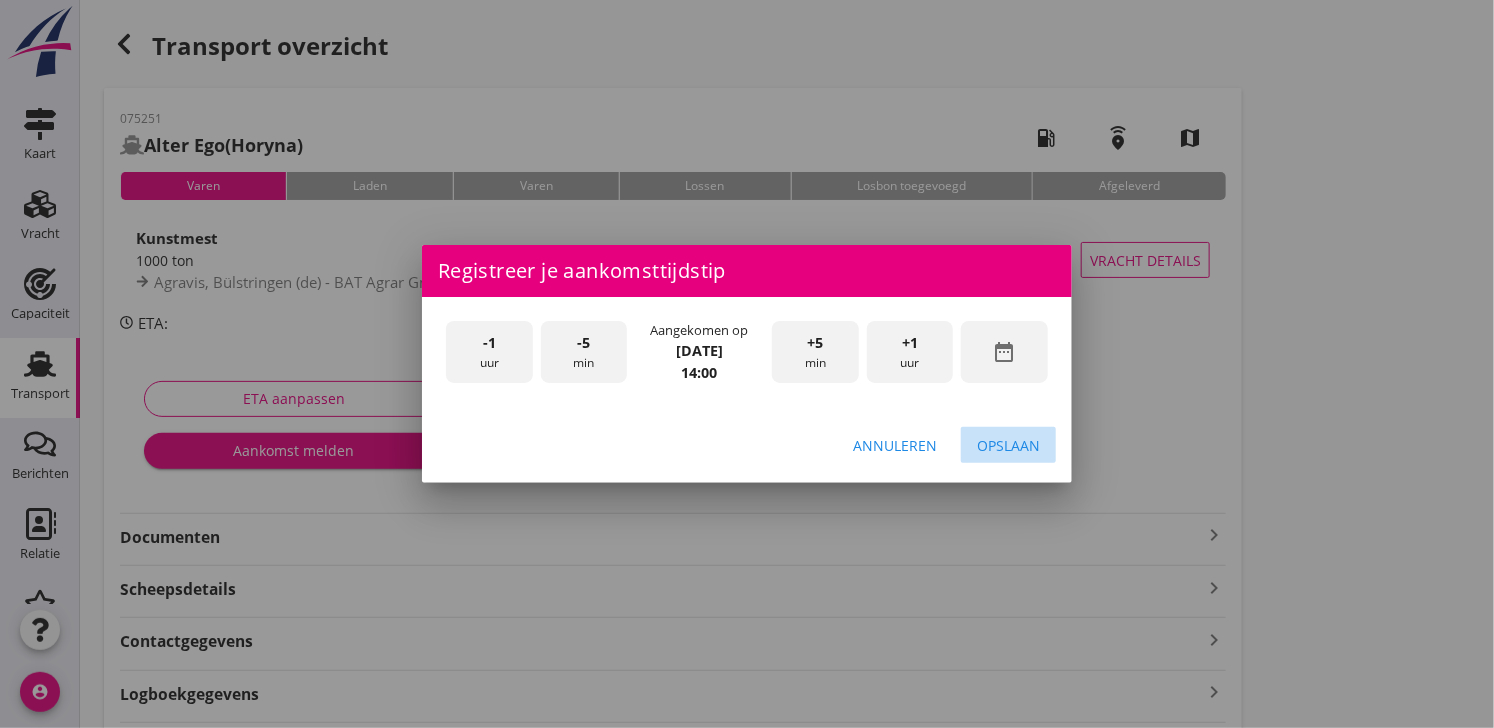 click on "Opslaan" at bounding box center [1008, 445] 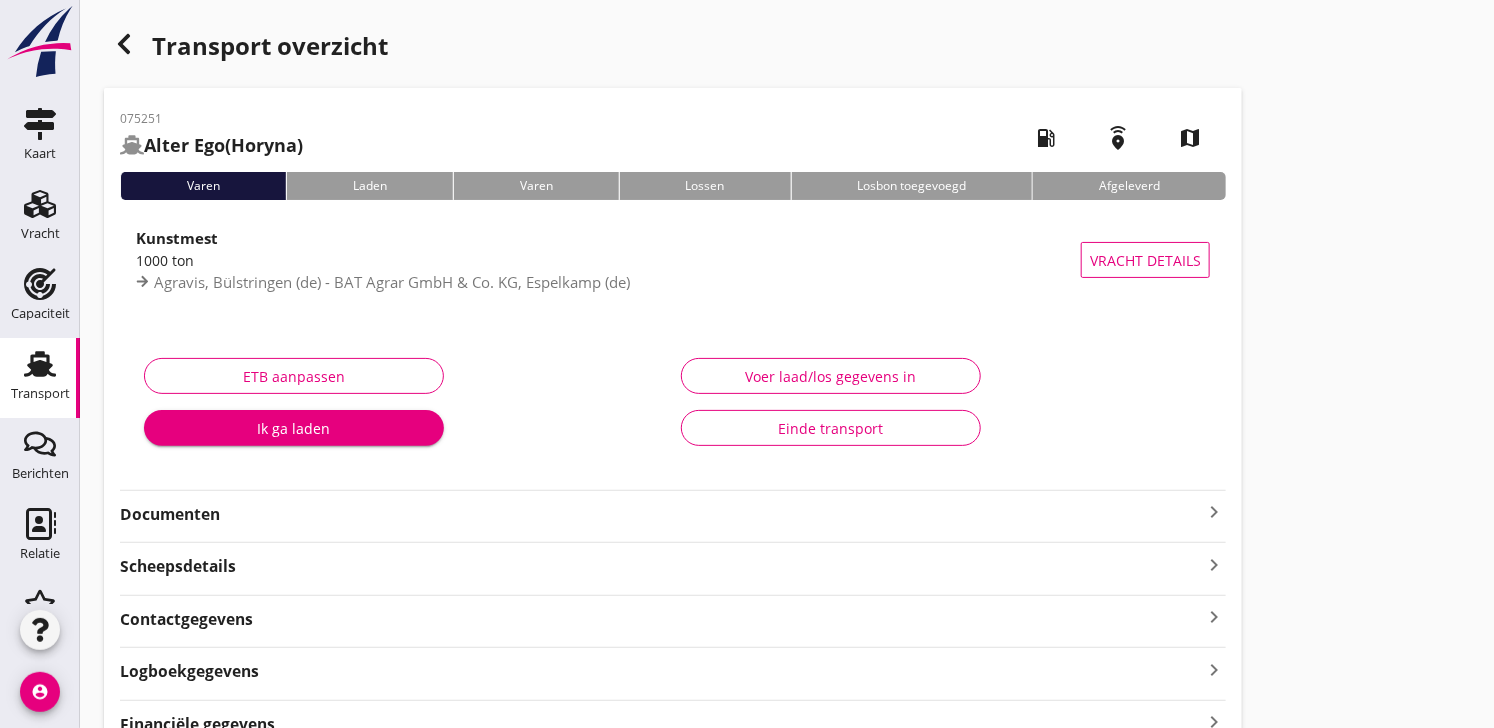 click on "Ik ga laden" at bounding box center (294, 428) 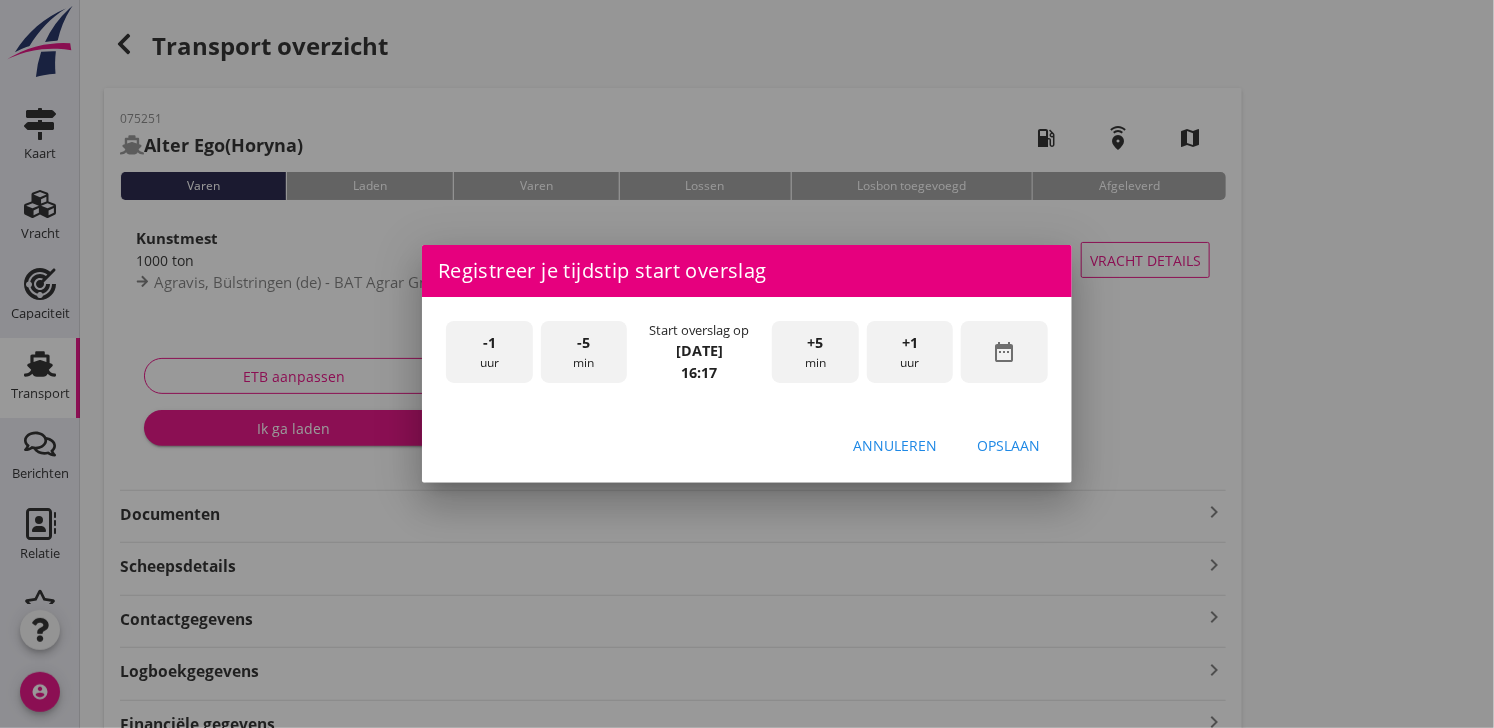 click on "-1" at bounding box center [489, 343] 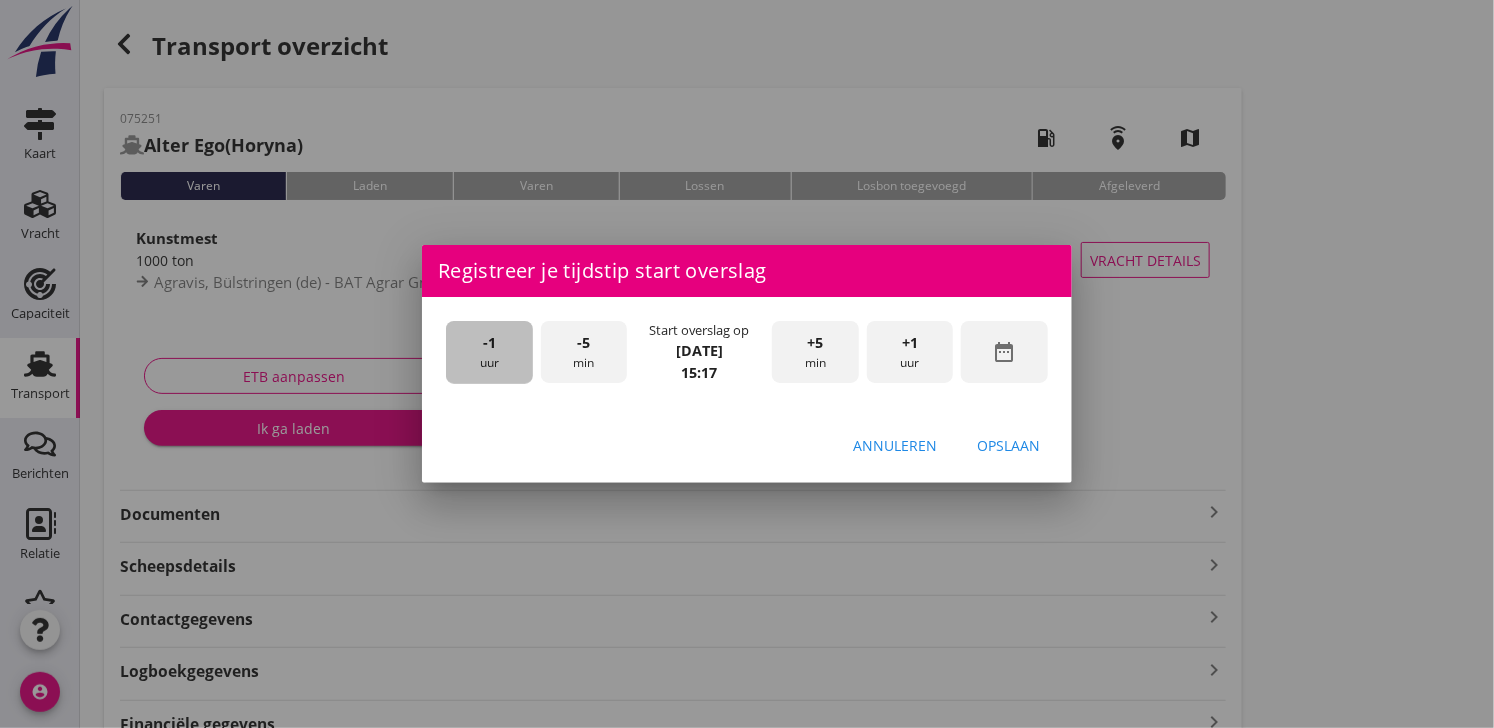 click on "-1" at bounding box center [489, 343] 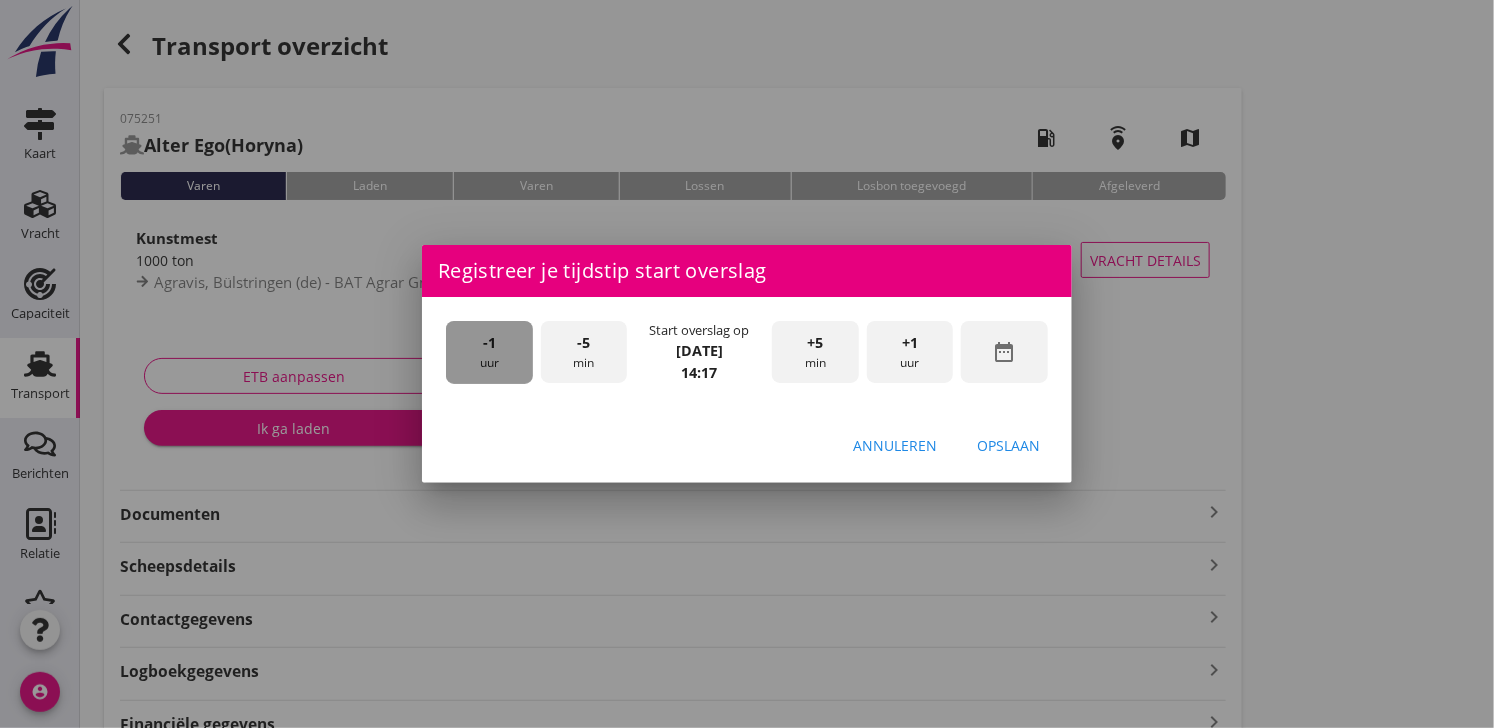 click on "-1" at bounding box center [489, 343] 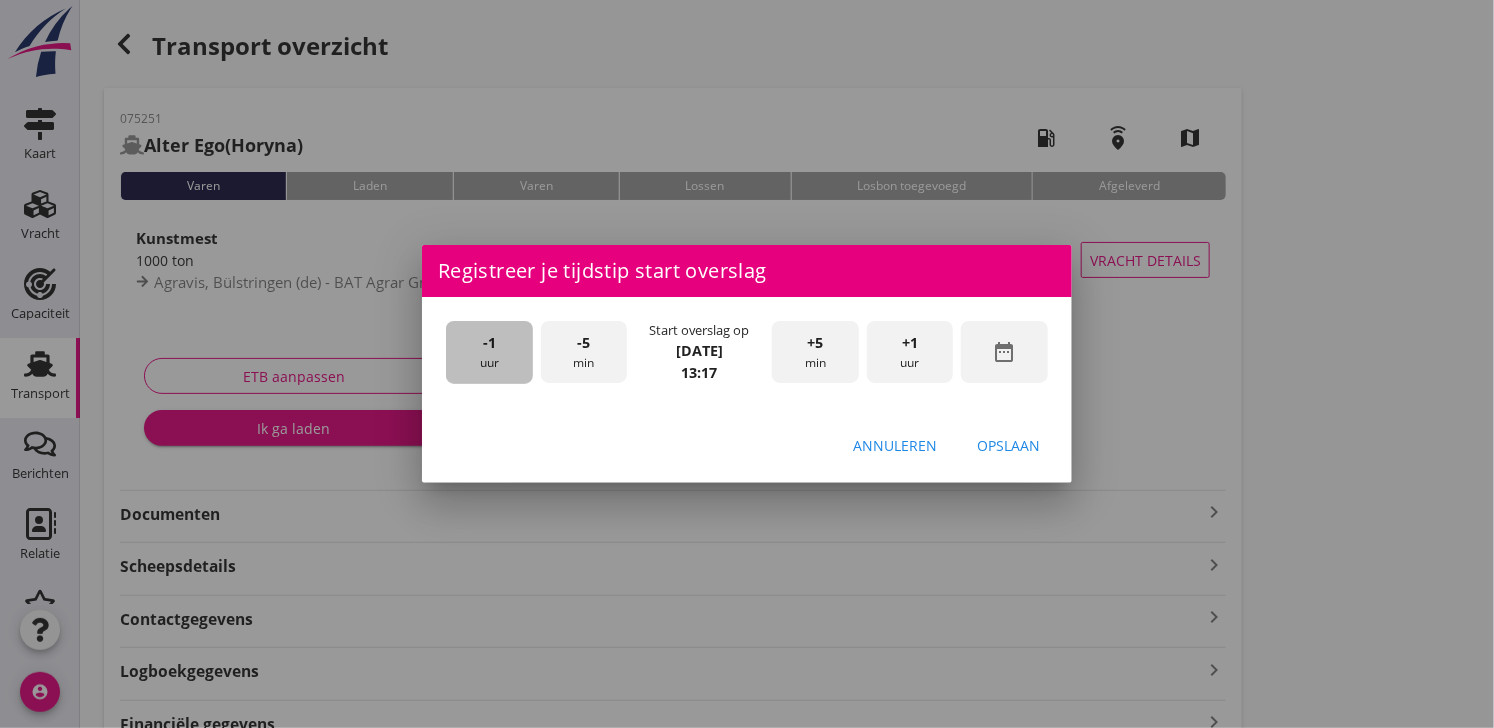 click on "-1" at bounding box center [489, 343] 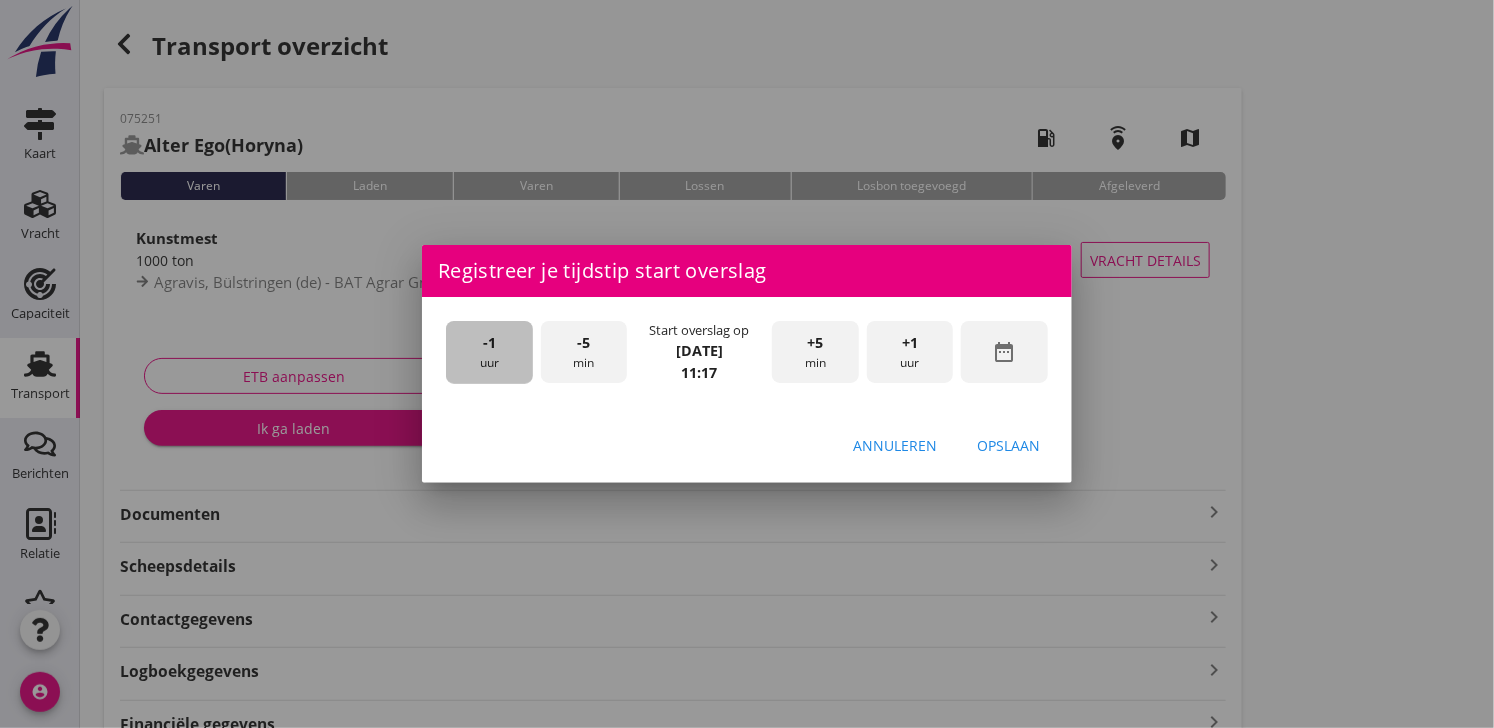 click on "-1" at bounding box center (489, 343) 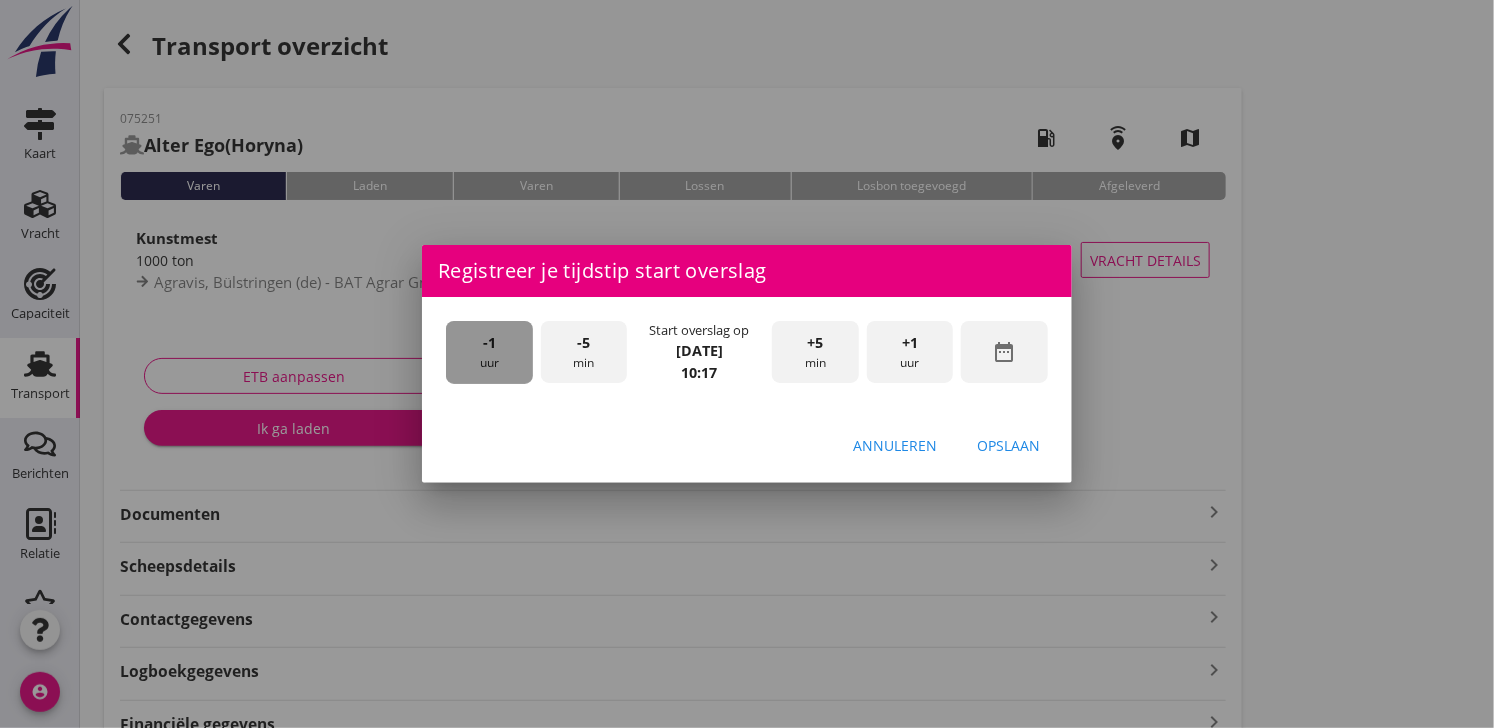 click on "-1" at bounding box center (489, 343) 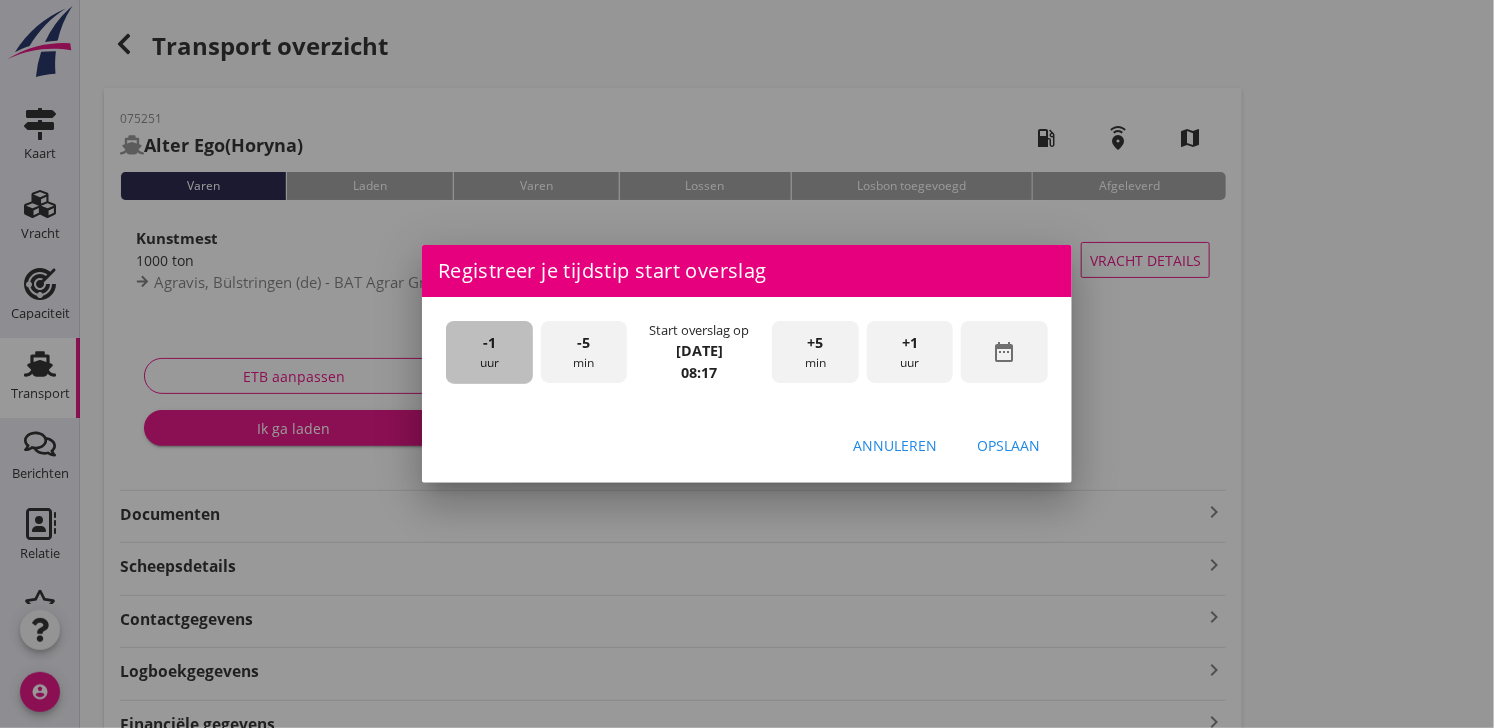 click on "-1" at bounding box center [489, 343] 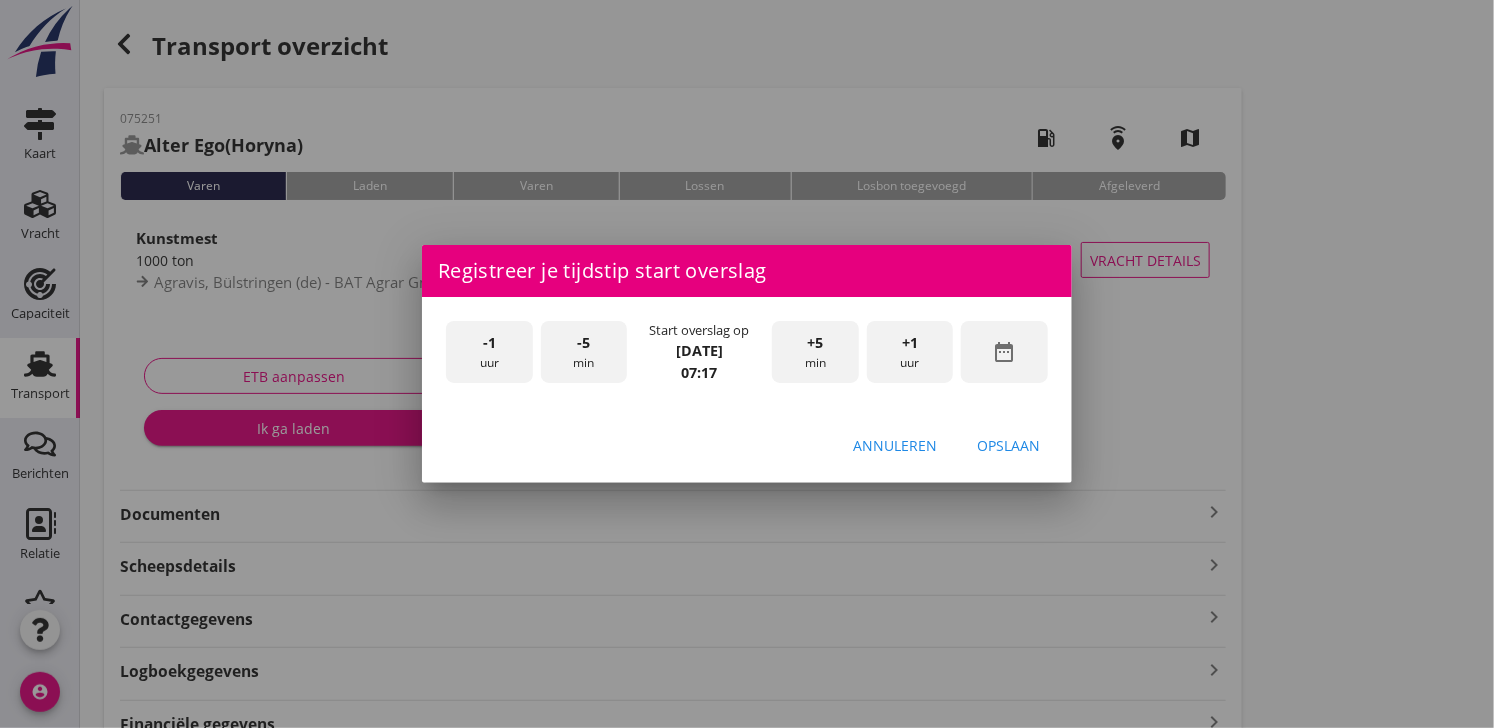 click on "-1" at bounding box center [489, 343] 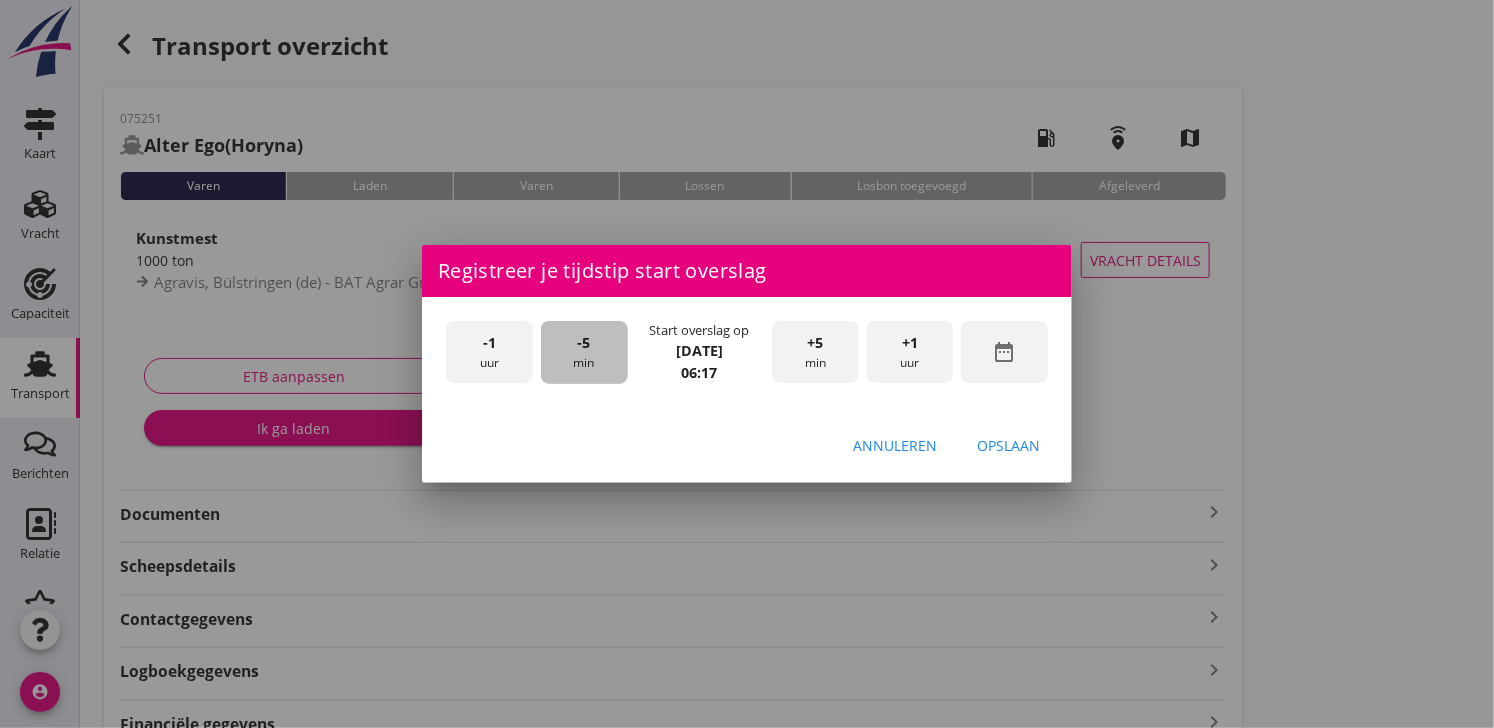 click on "-5" at bounding box center [583, 343] 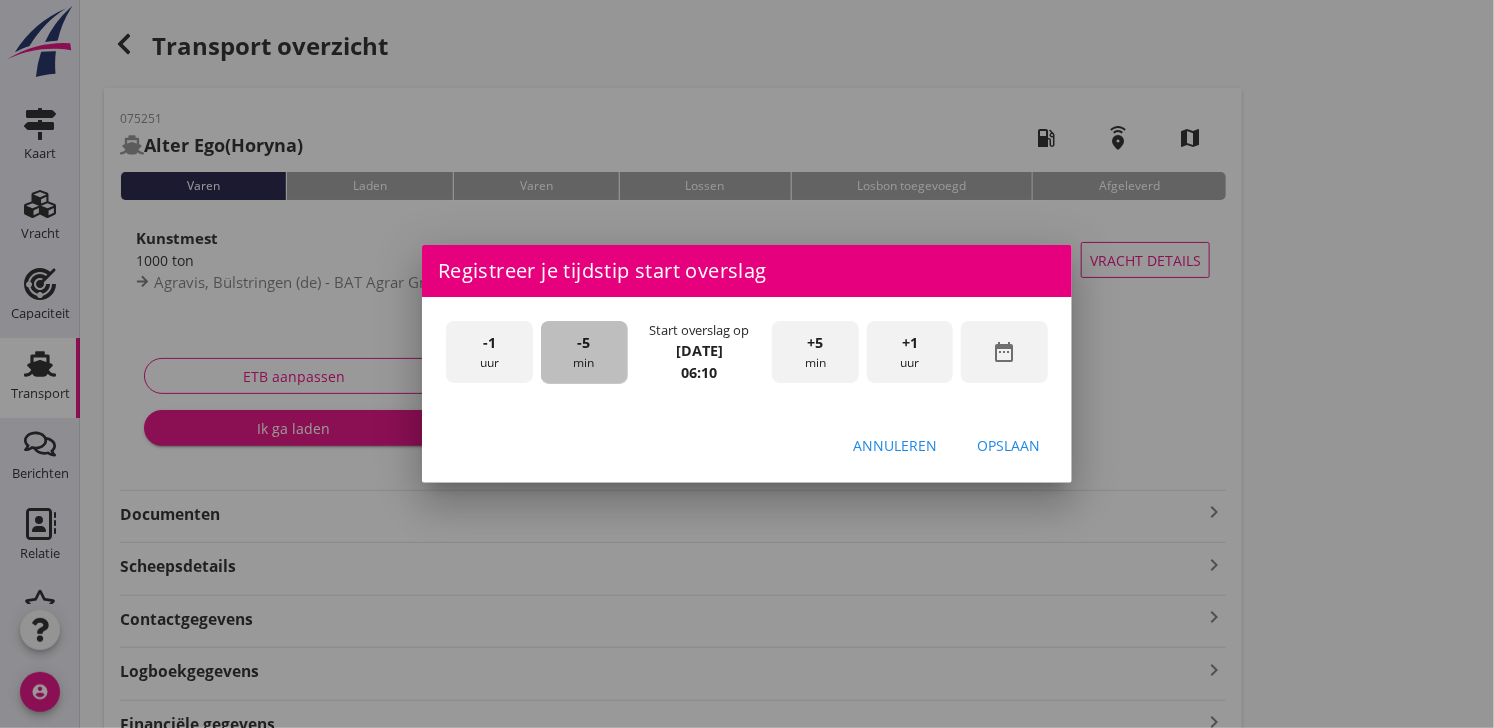 click on "-5" at bounding box center [583, 343] 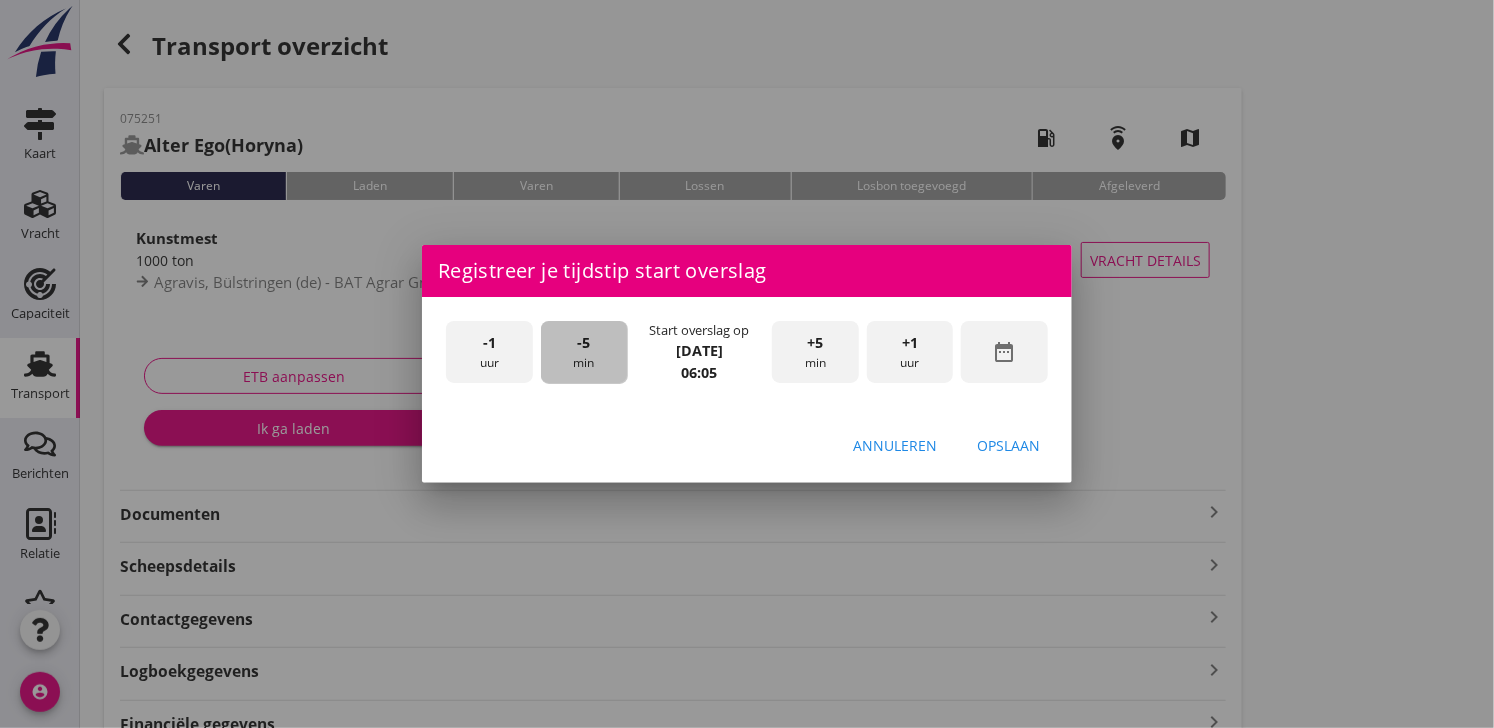 click on "-5" at bounding box center (583, 343) 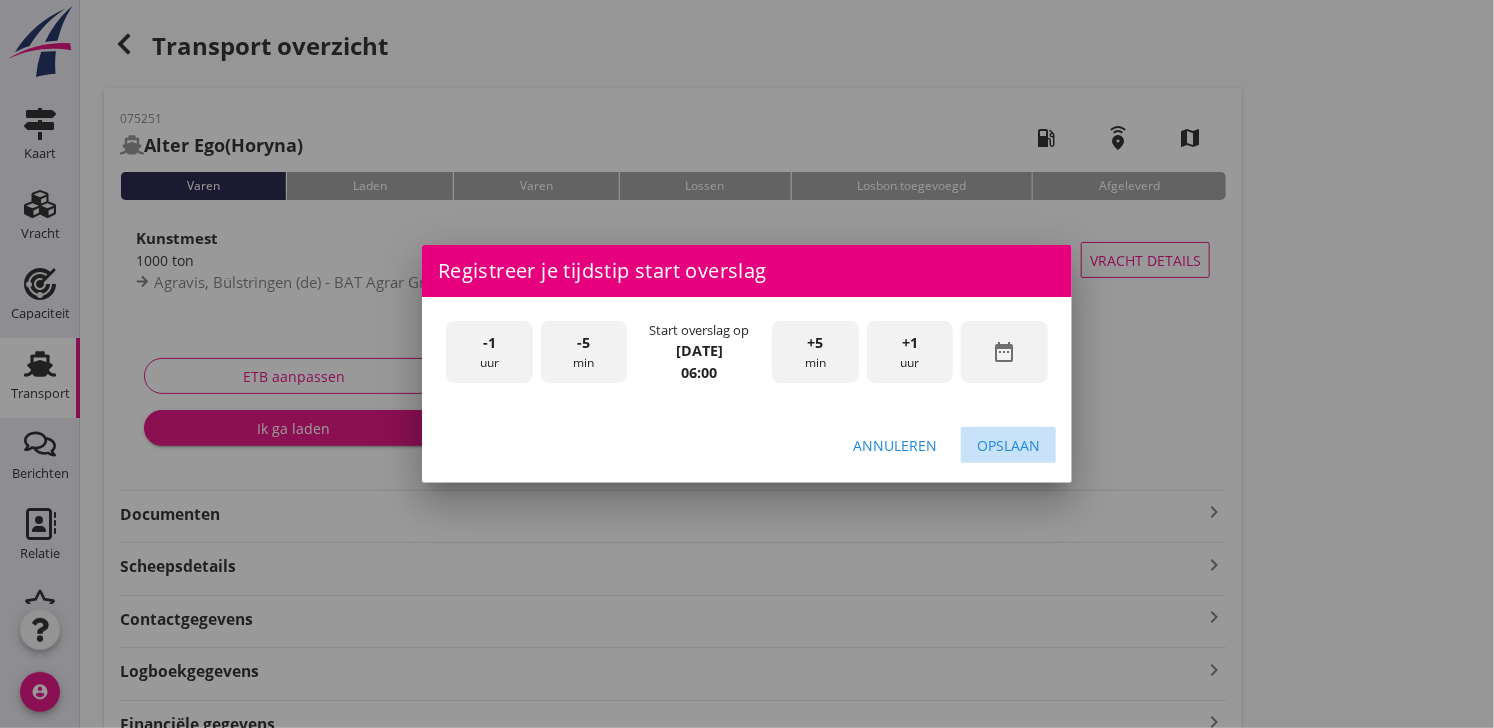 click on "Opslaan" at bounding box center (1008, 445) 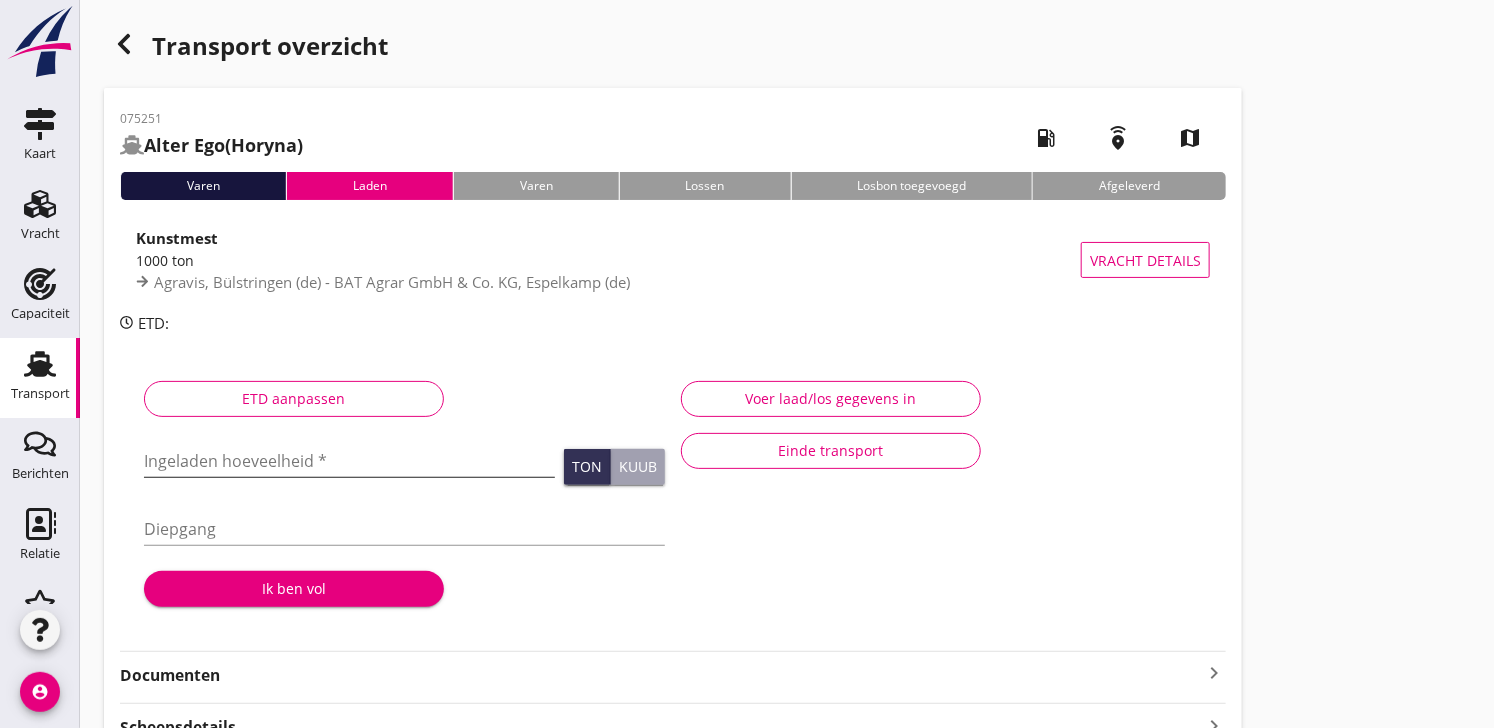 click at bounding box center [349, 461] 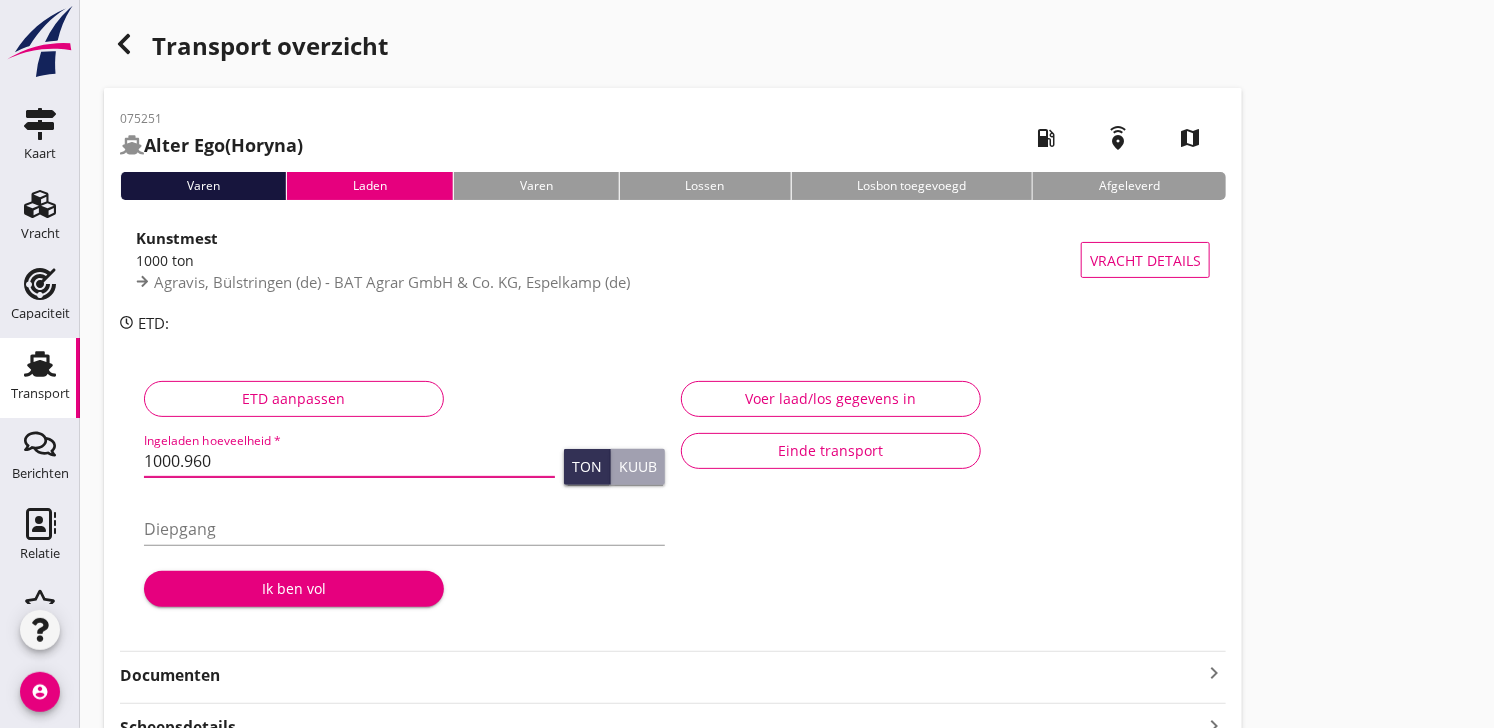 type on "1000.960" 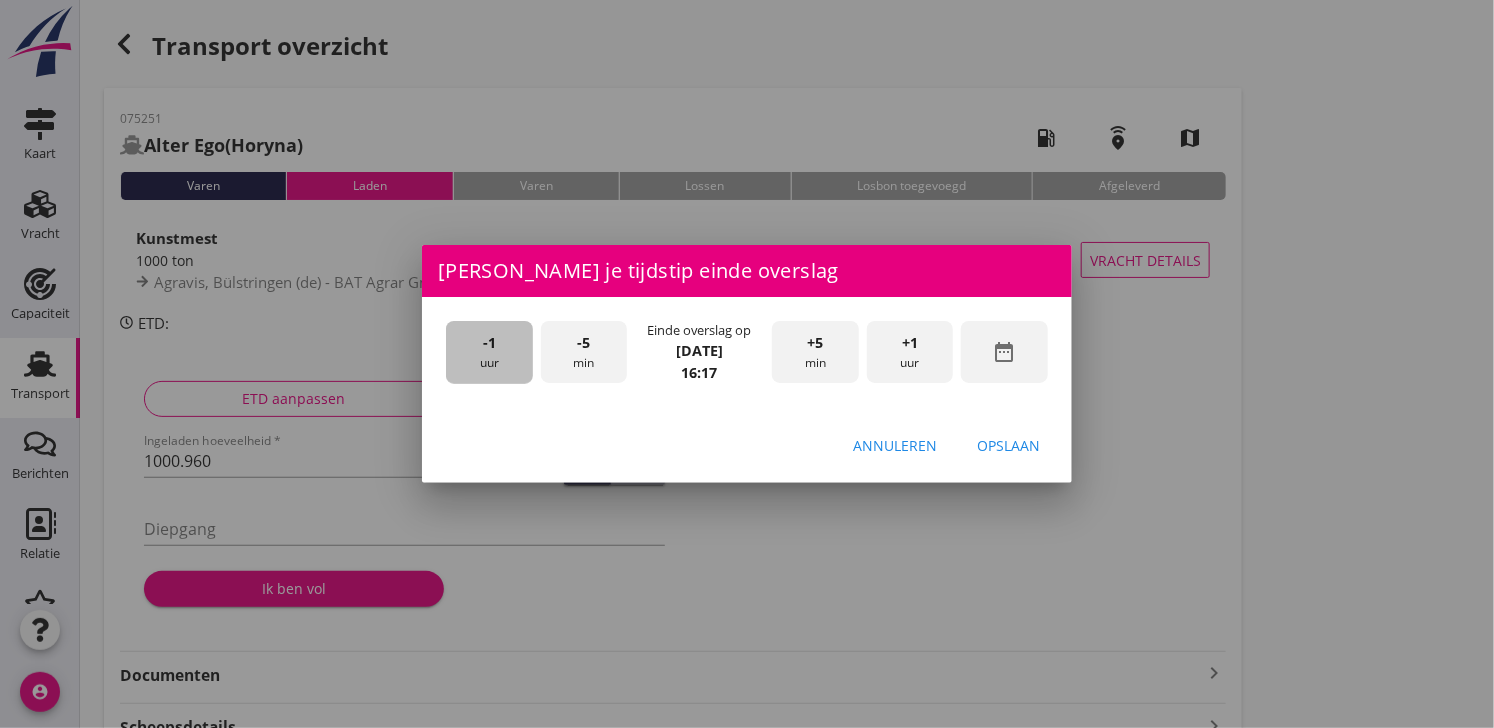 click on "-1  uur" at bounding box center (489, 352) 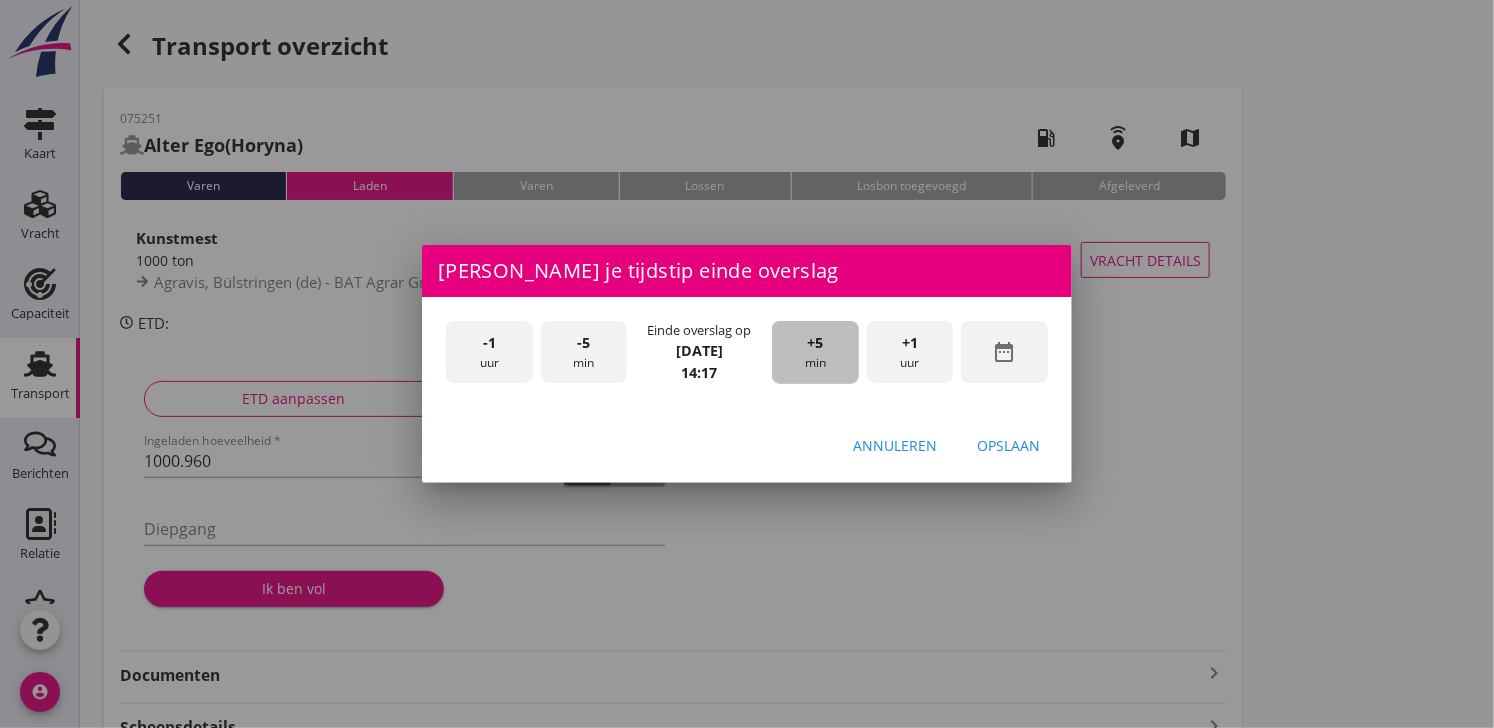 click on "+5" at bounding box center [815, 343] 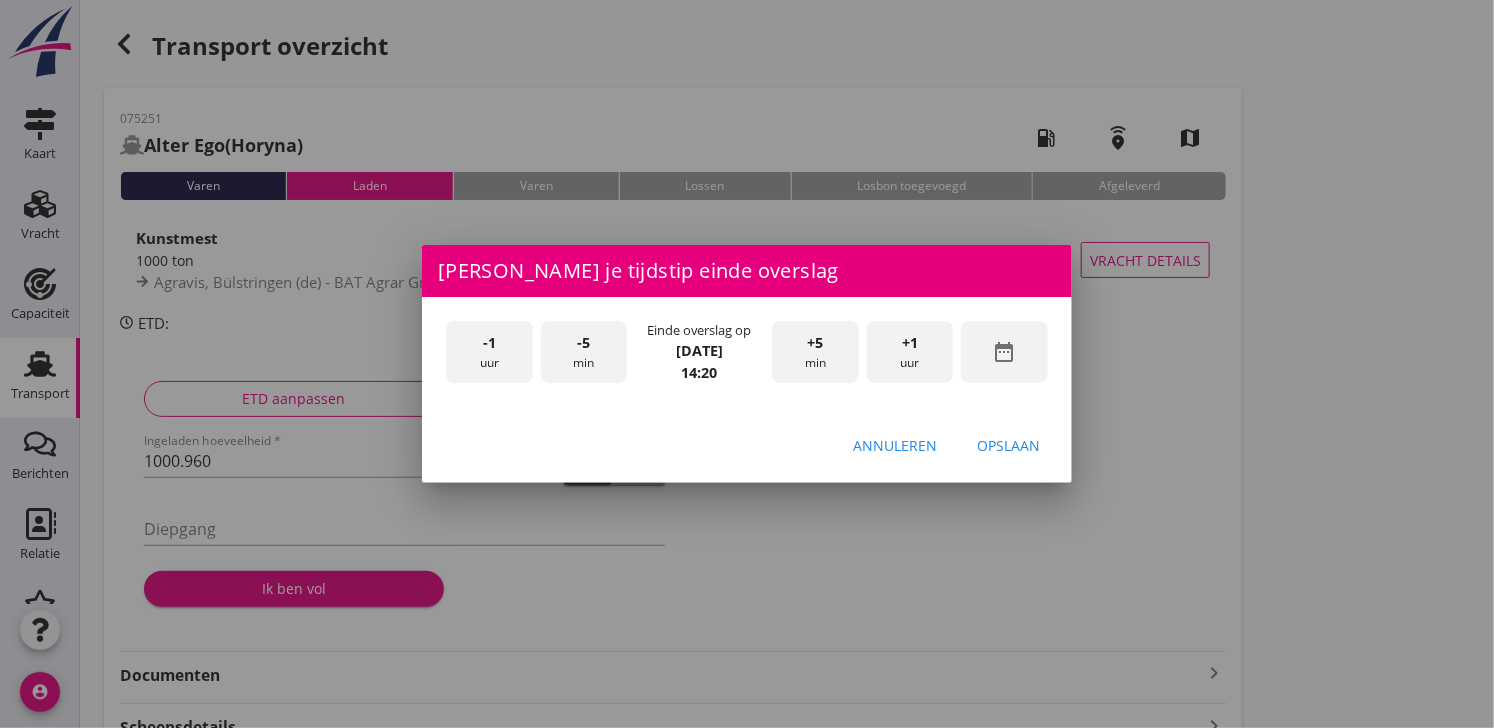 click on "Opslaan" at bounding box center (1008, 445) 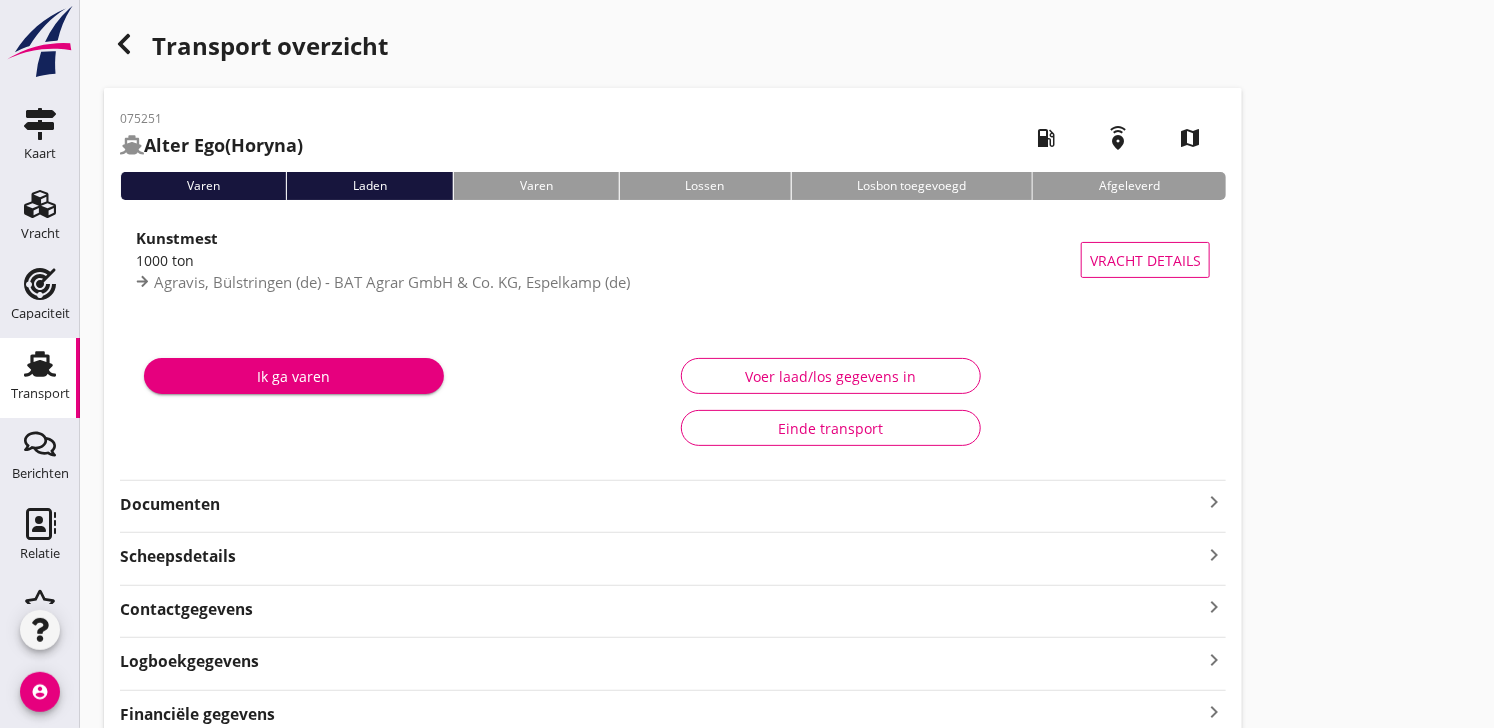 click on "Ik ga varen" at bounding box center (294, 376) 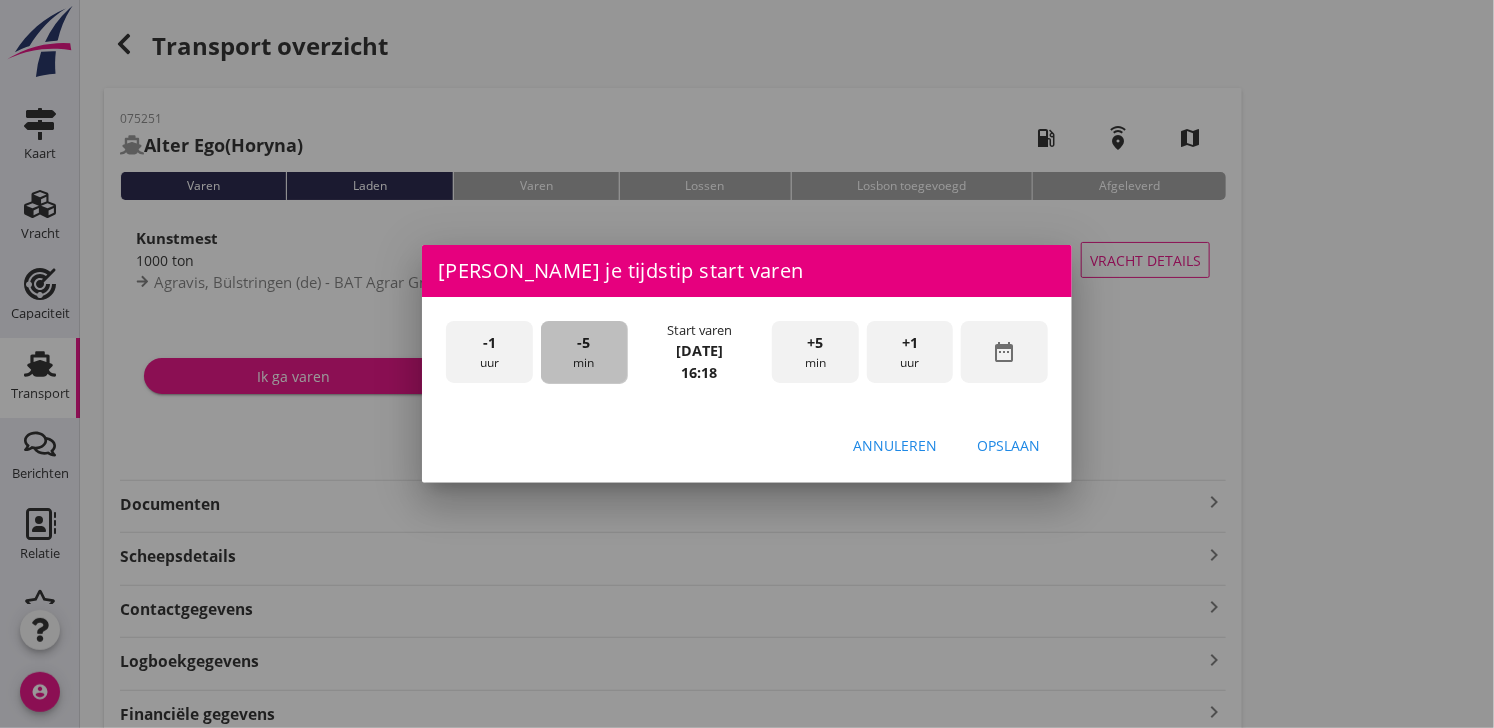 click on "-5  min" at bounding box center [584, 352] 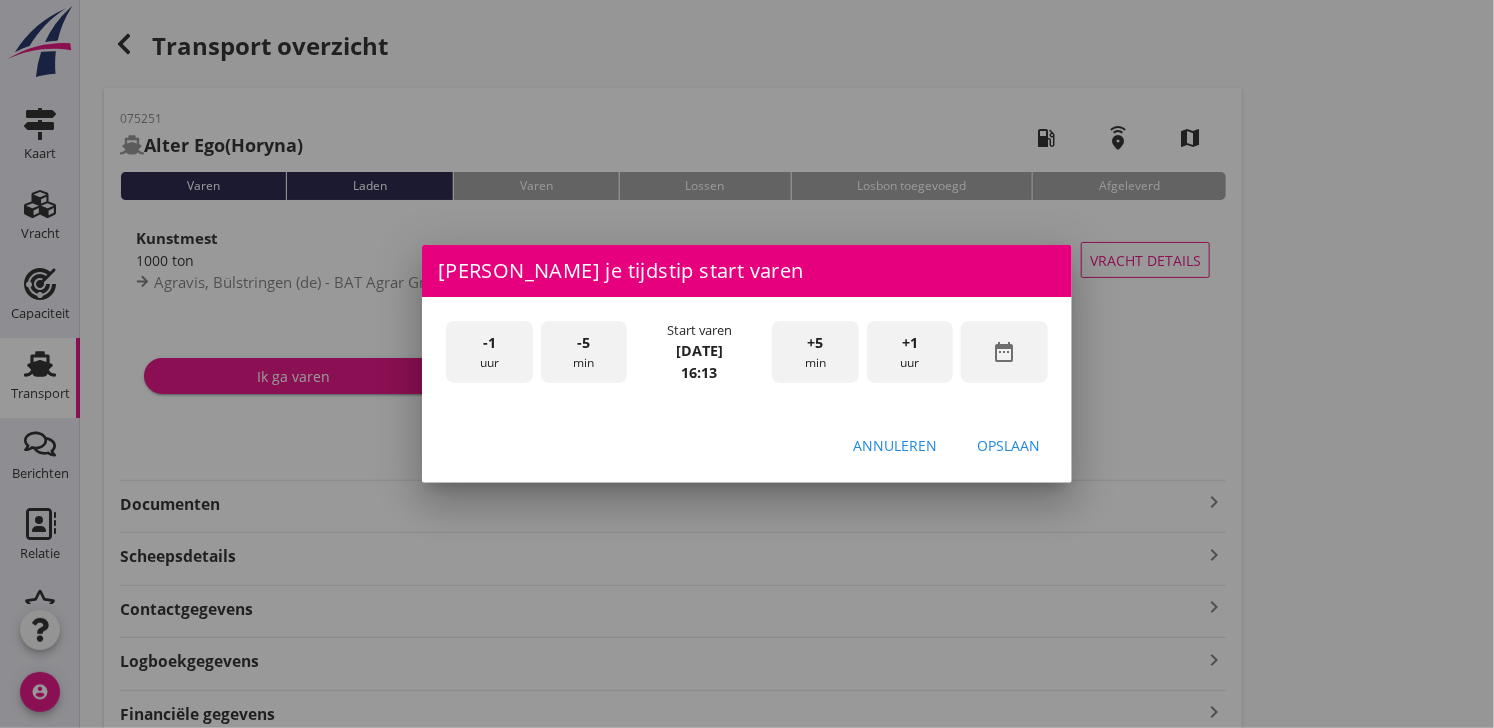 click on "-5  min" at bounding box center (584, 352) 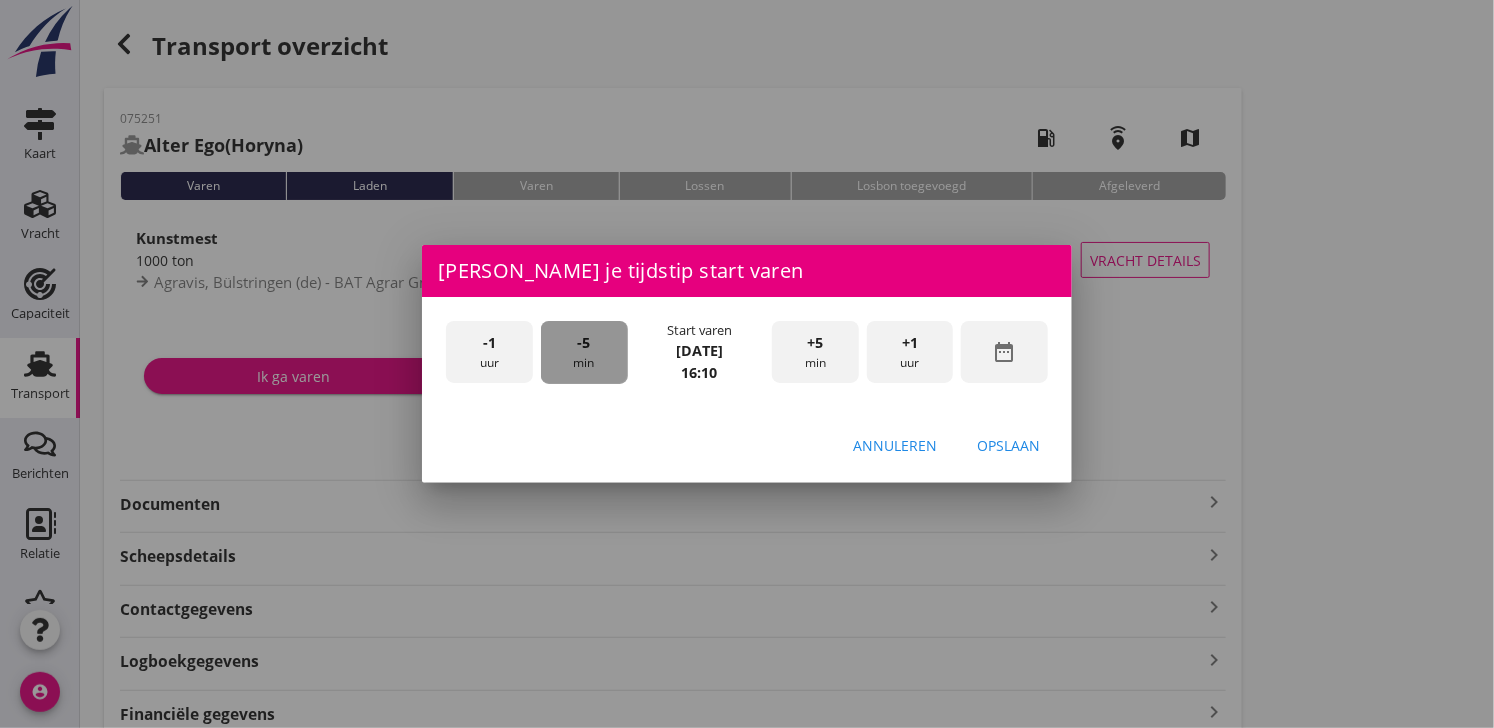click on "-5  min" at bounding box center [584, 352] 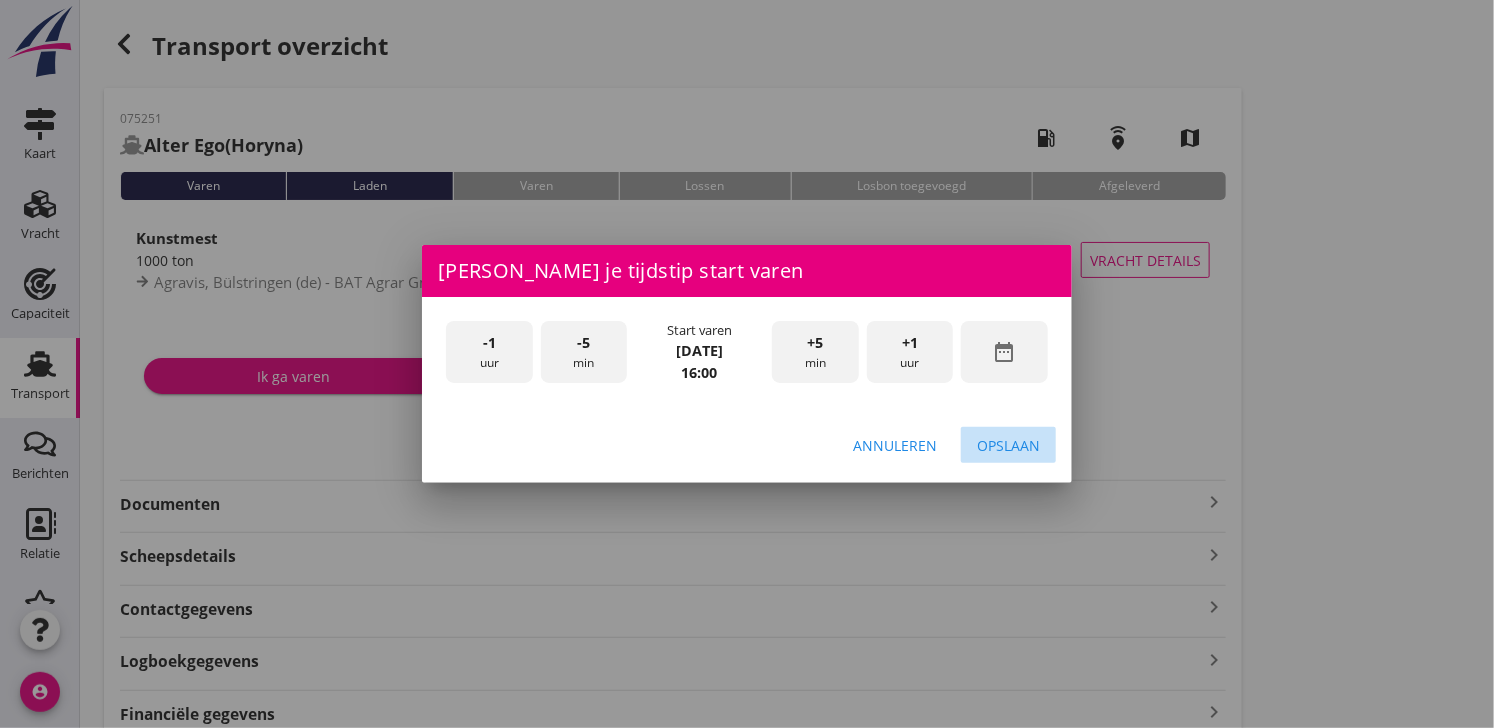 click on "Opslaan" at bounding box center [1008, 445] 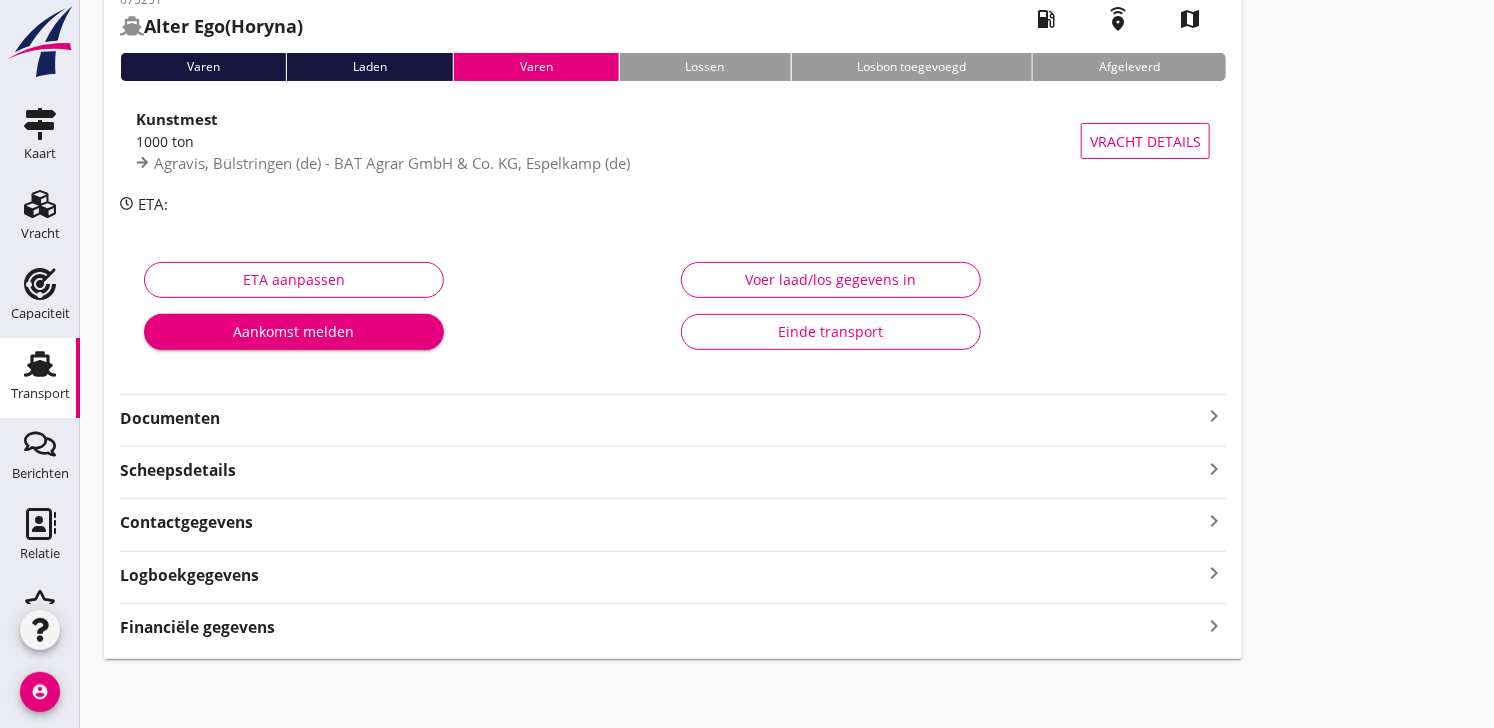 scroll, scrollTop: 121, scrollLeft: 0, axis: vertical 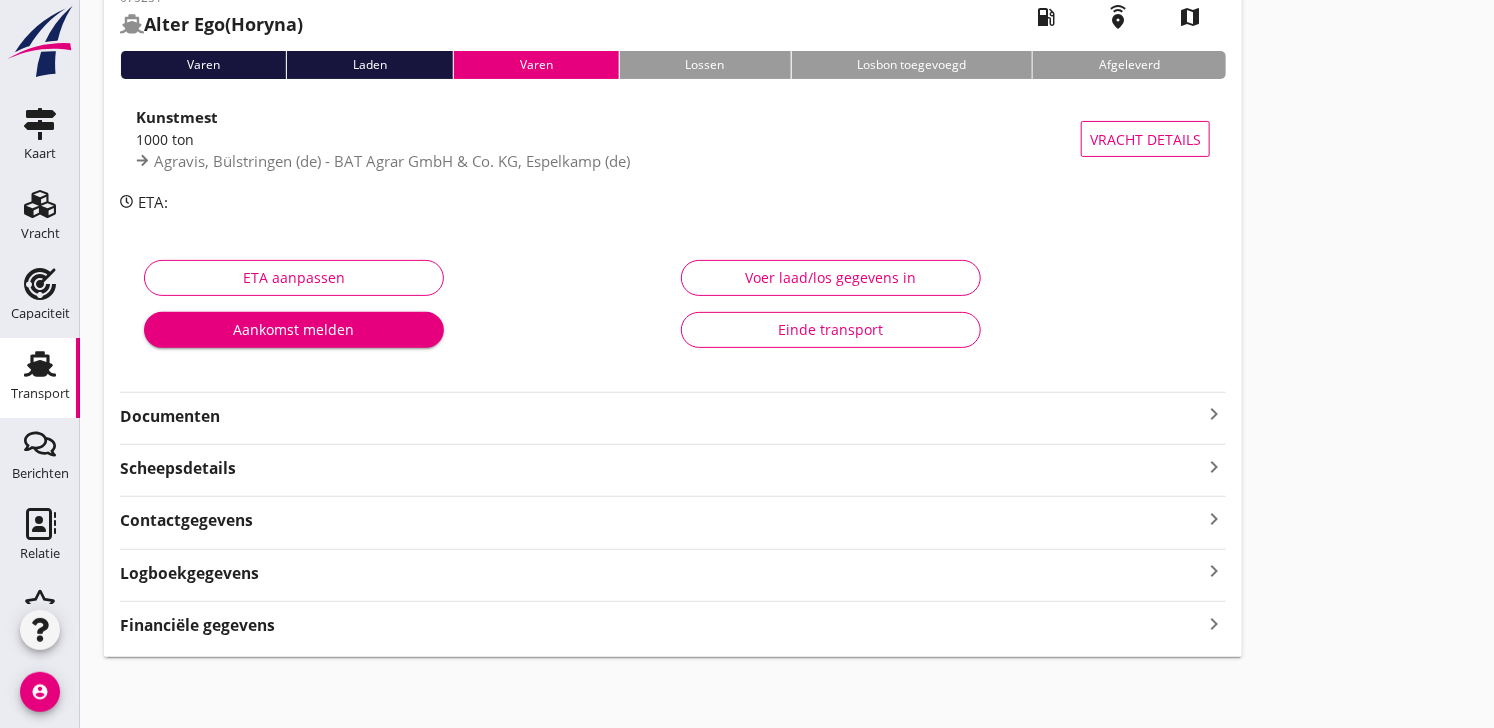 click on "Documenten" at bounding box center [661, 416] 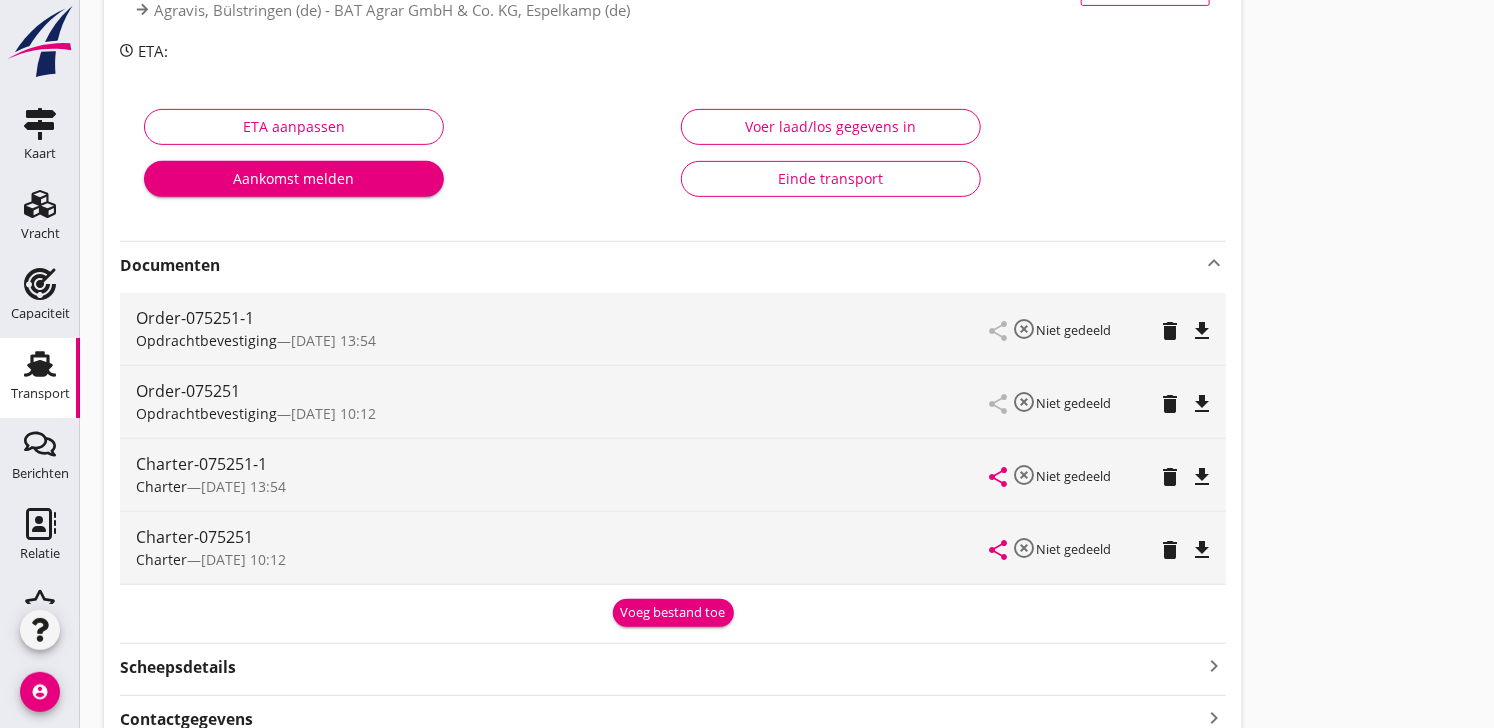scroll, scrollTop: 470, scrollLeft: 0, axis: vertical 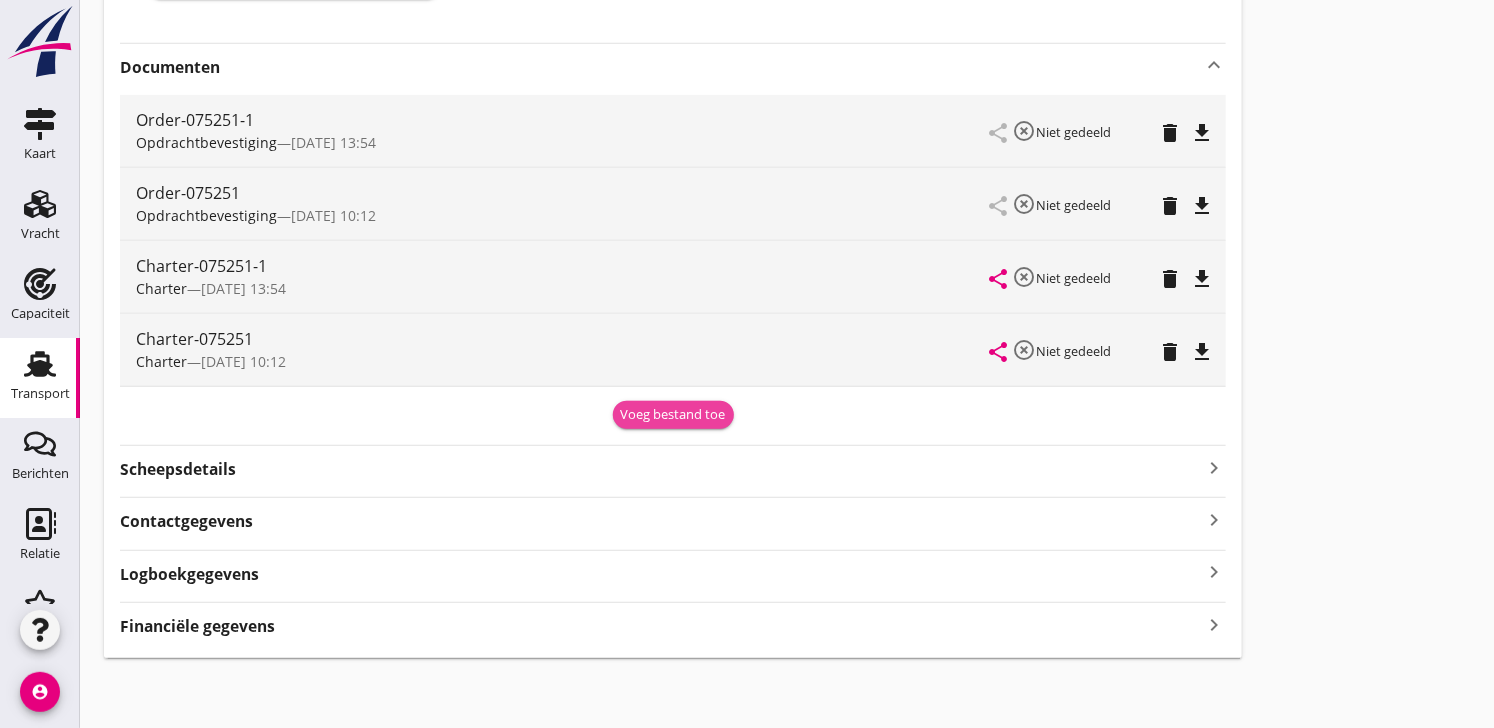 click on "Voeg bestand toe" at bounding box center (673, 415) 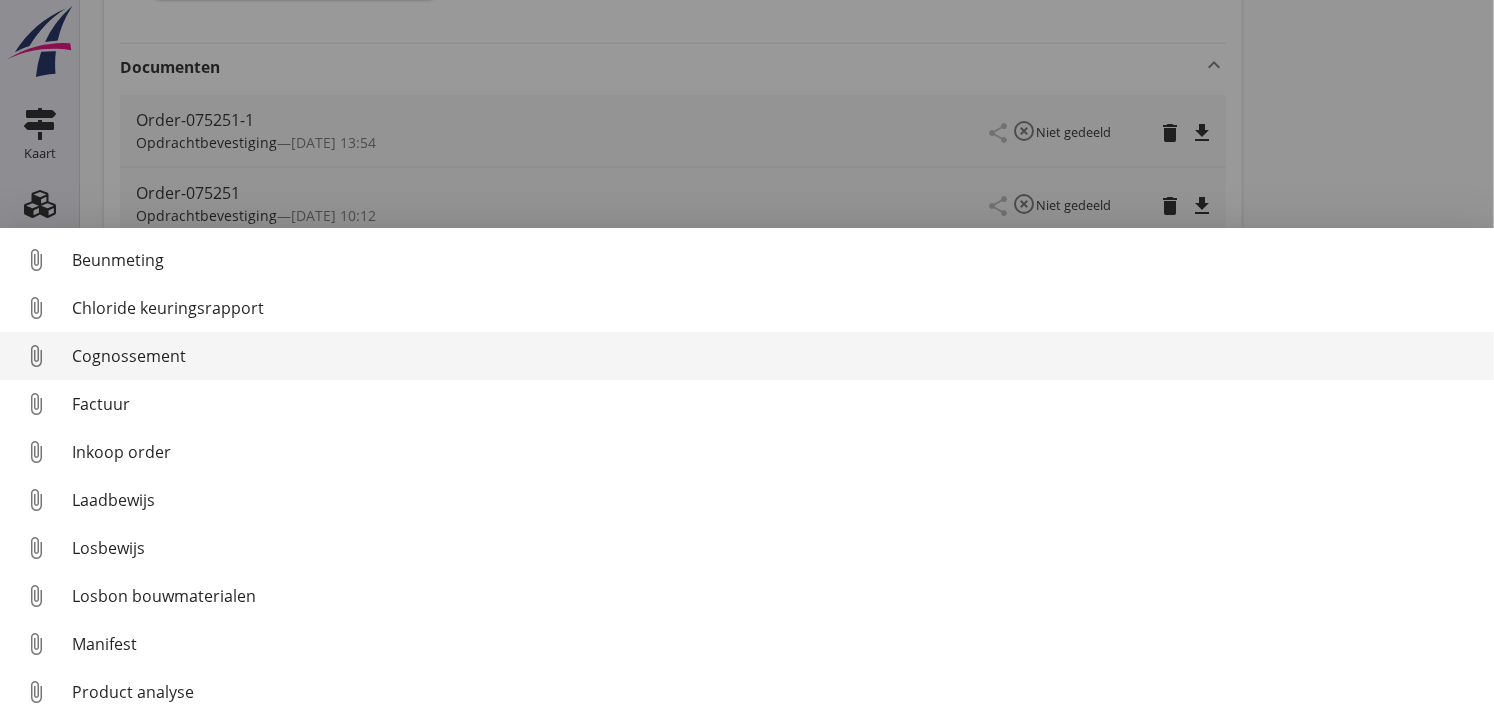 click on "Cognossement" at bounding box center [775, 356] 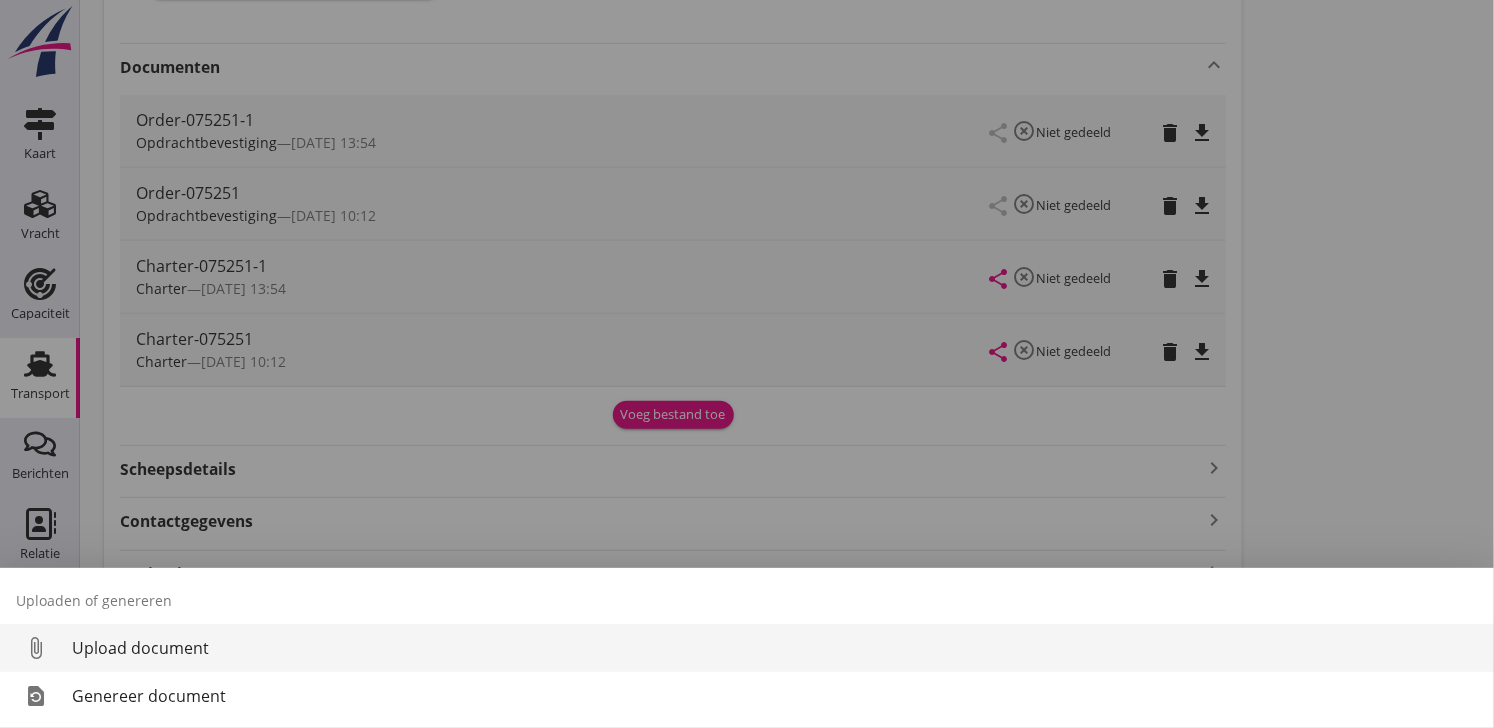 click on "Upload document" at bounding box center (775, 648) 